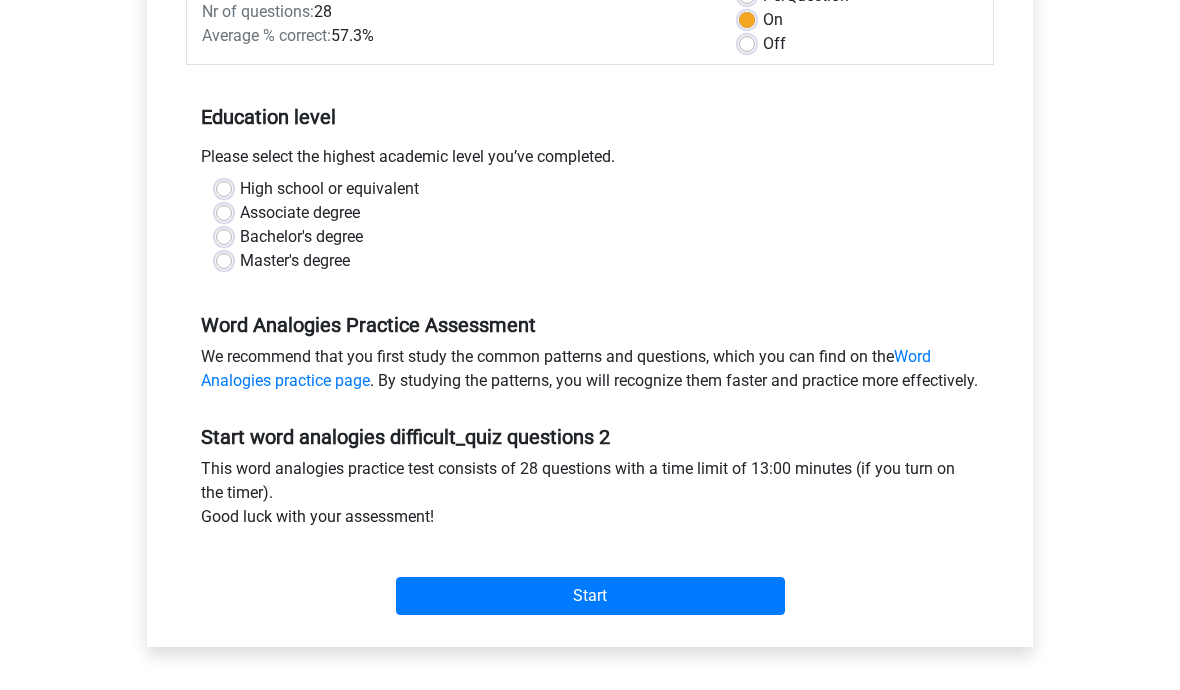 scroll, scrollTop: 327, scrollLeft: 0, axis: vertical 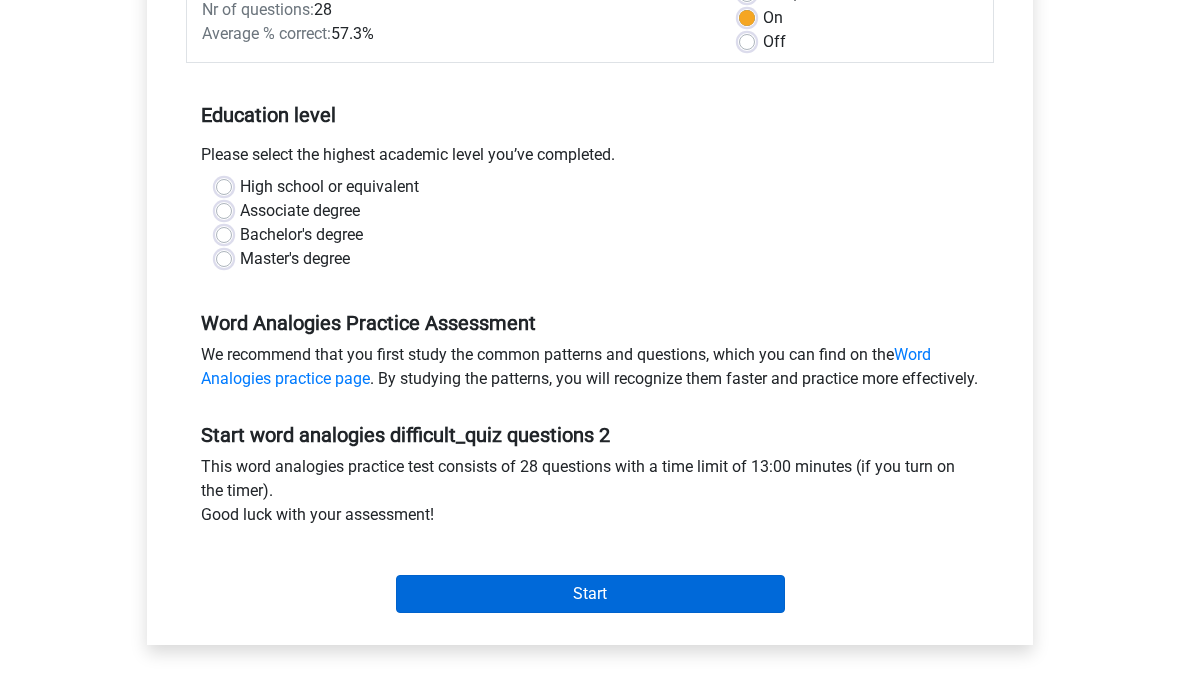 click on "Start" at bounding box center [590, 594] 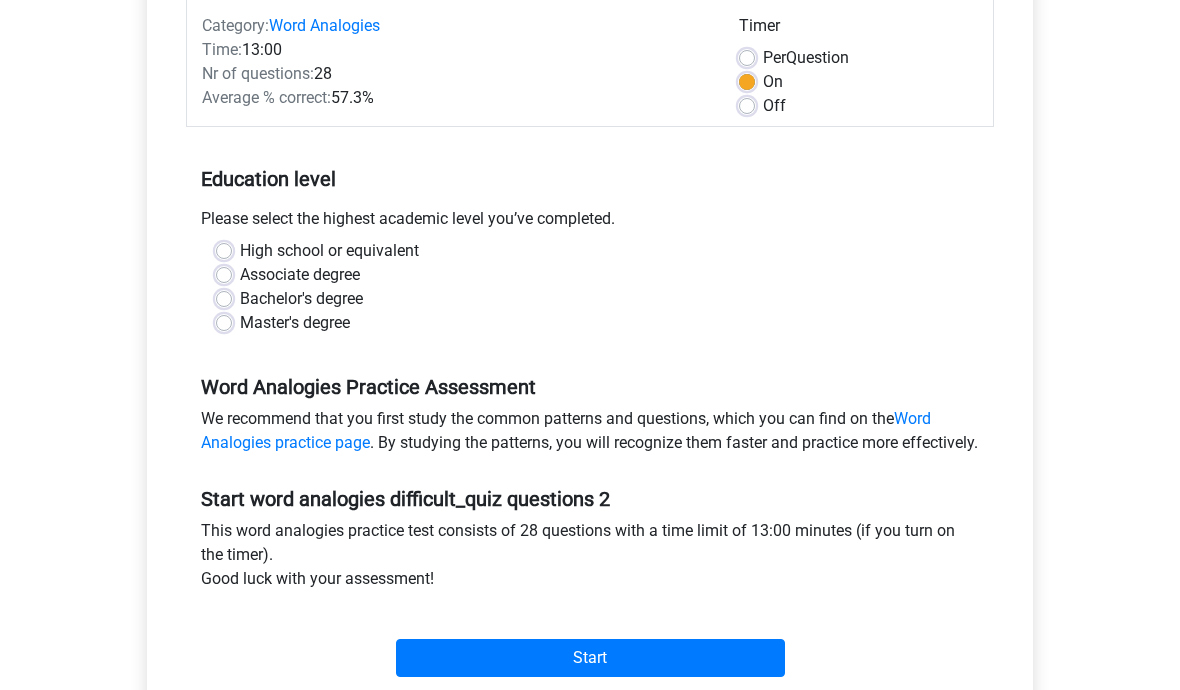 click on "Bachelor's degree" at bounding box center (301, 300) 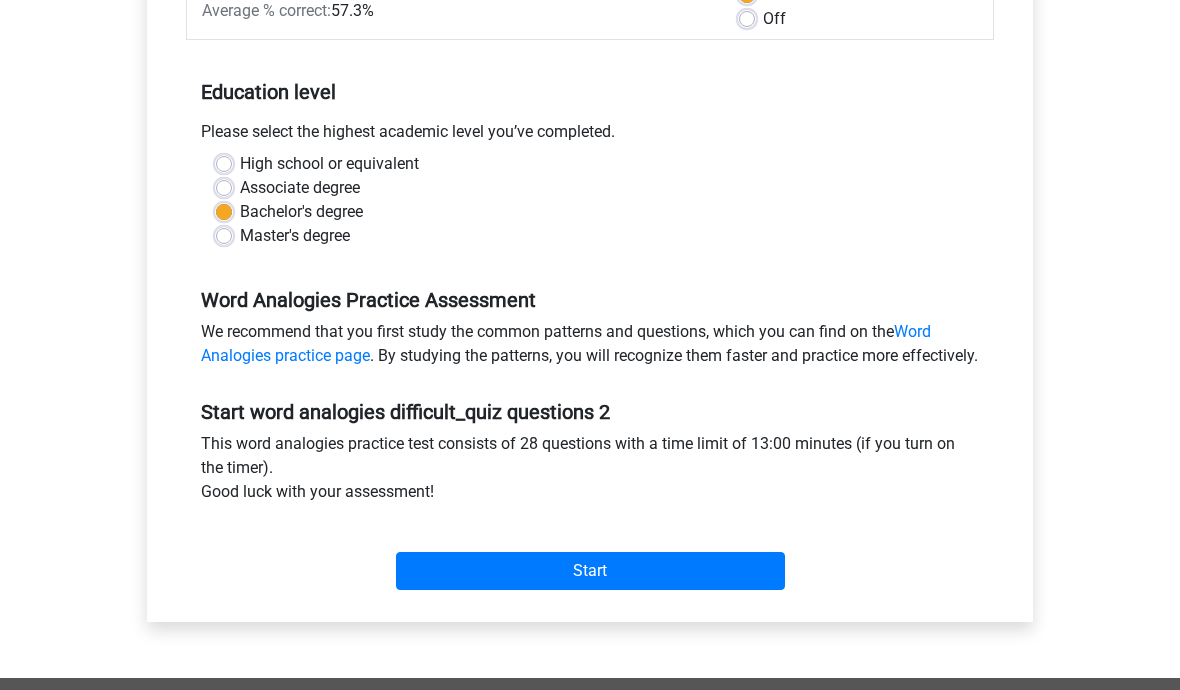 scroll, scrollTop: 350, scrollLeft: 0, axis: vertical 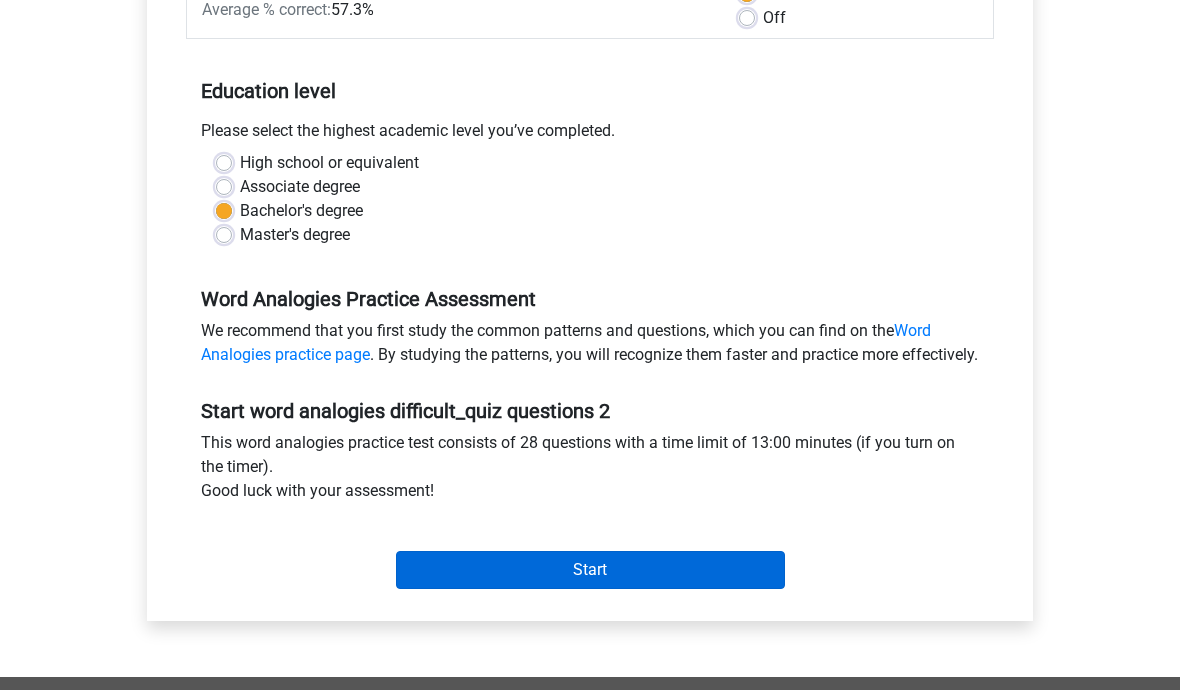 click on "Start" at bounding box center (590, 571) 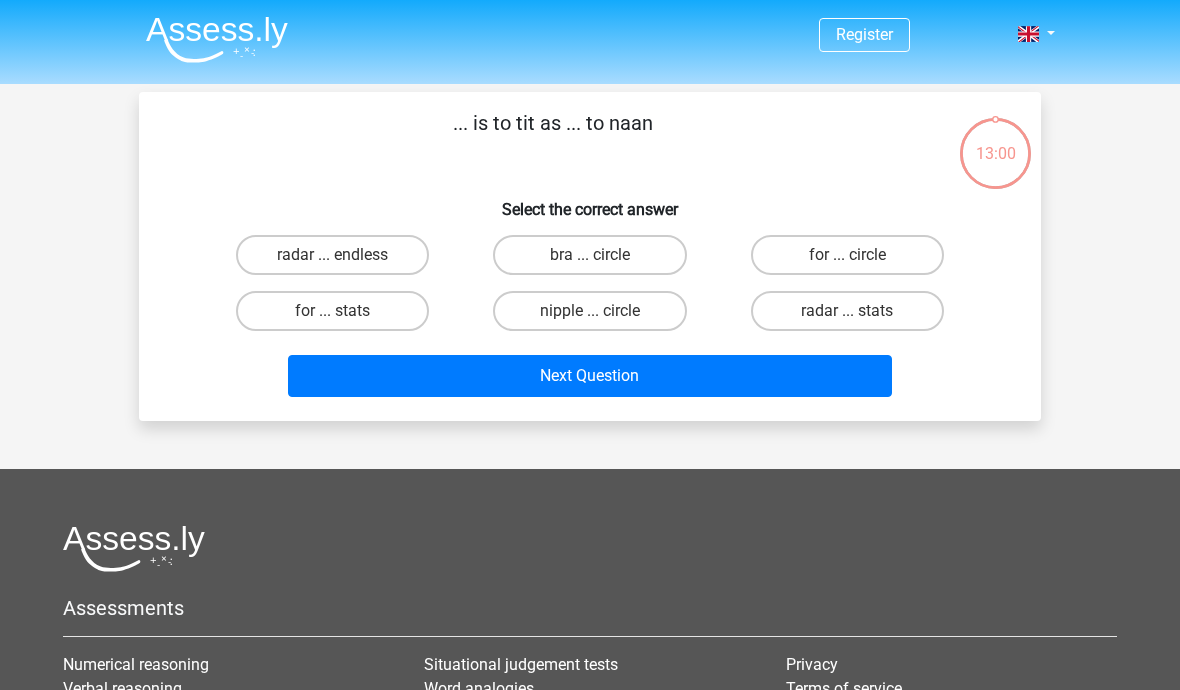scroll, scrollTop: 0, scrollLeft: 0, axis: both 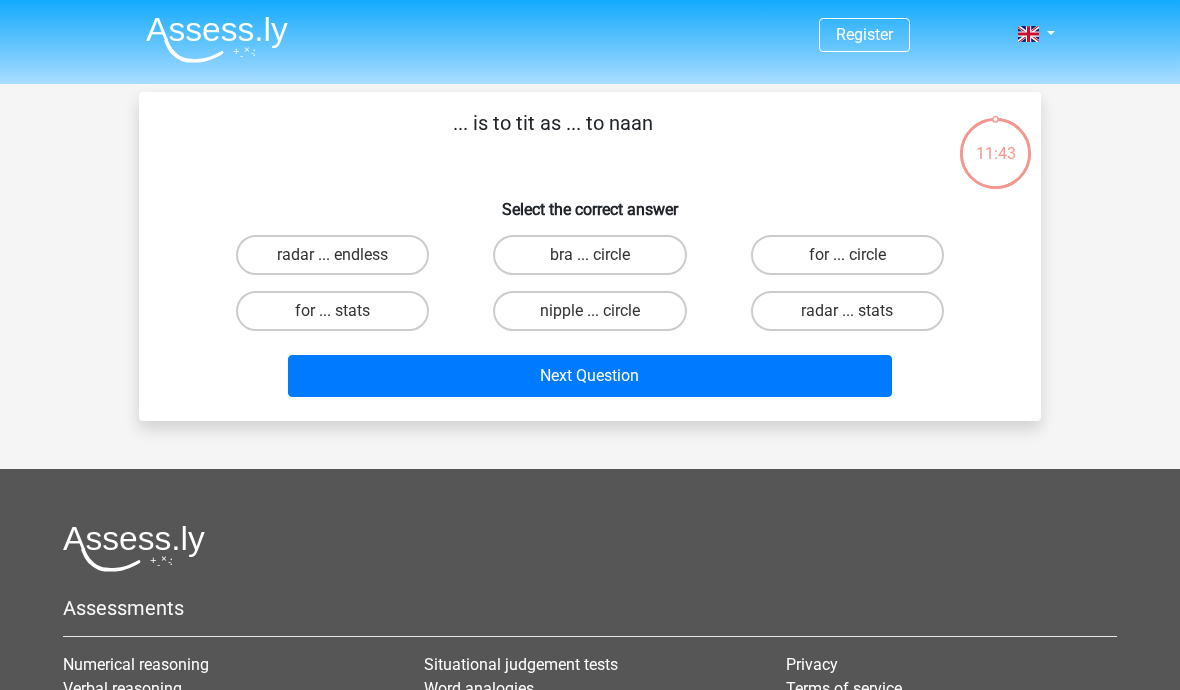 click on "bra ... circle" at bounding box center [596, 261] 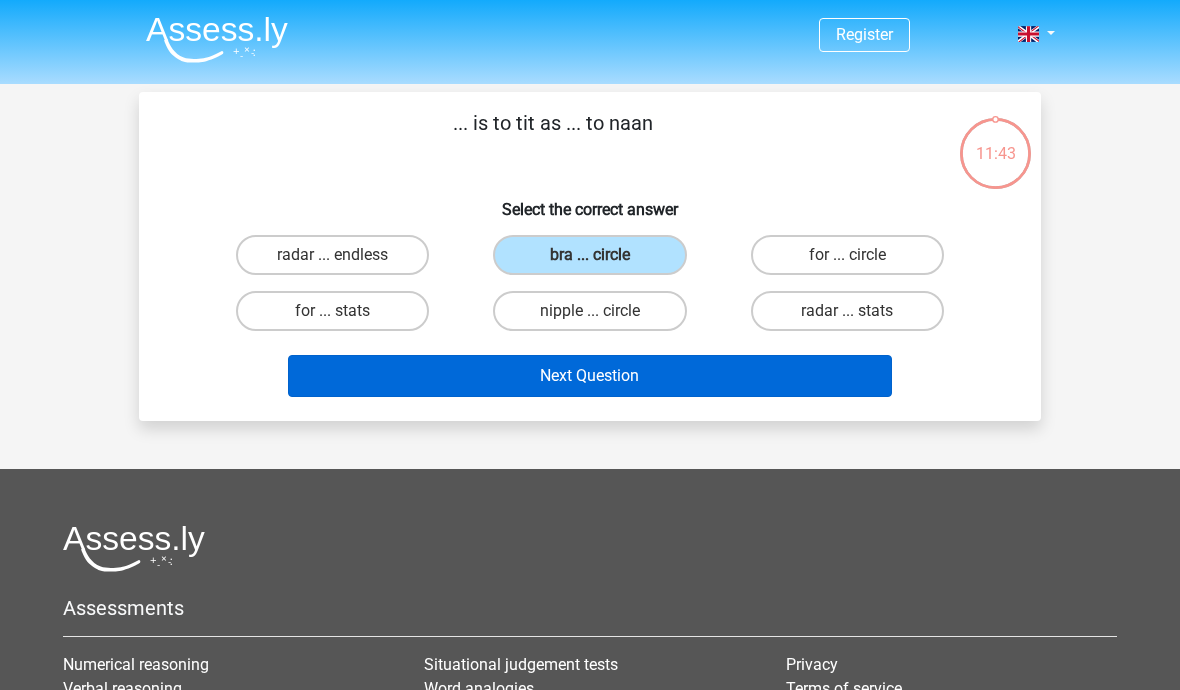 click on "Next Question" at bounding box center [590, 376] 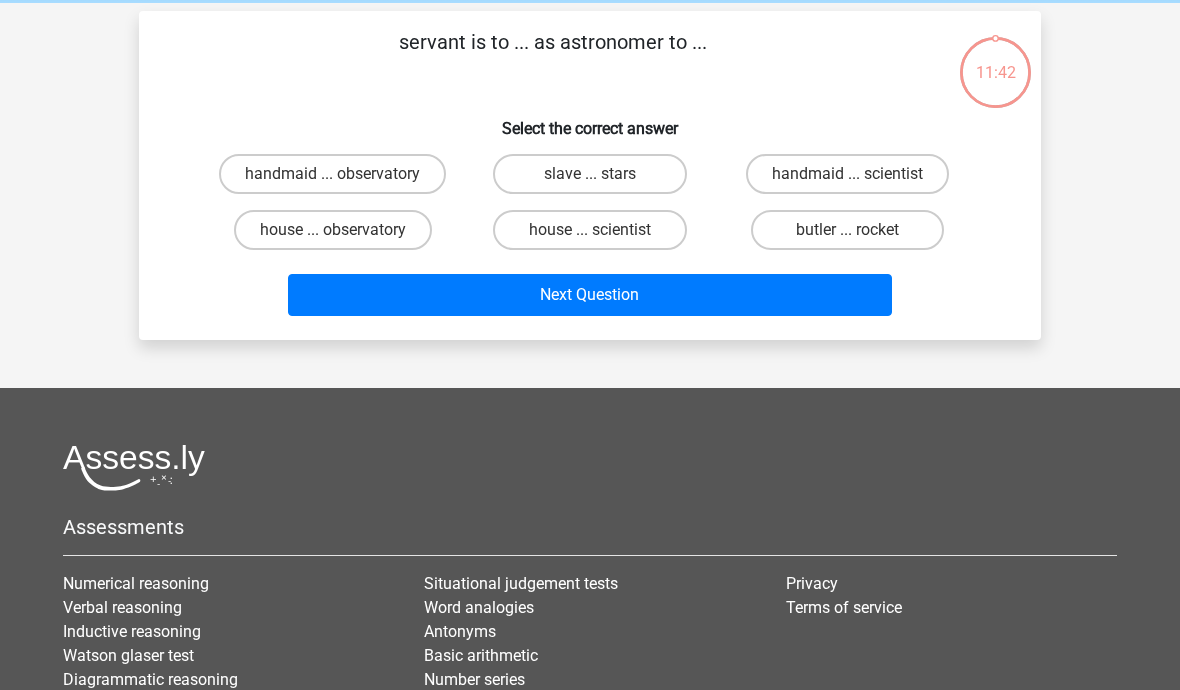 scroll, scrollTop: 92, scrollLeft: 0, axis: vertical 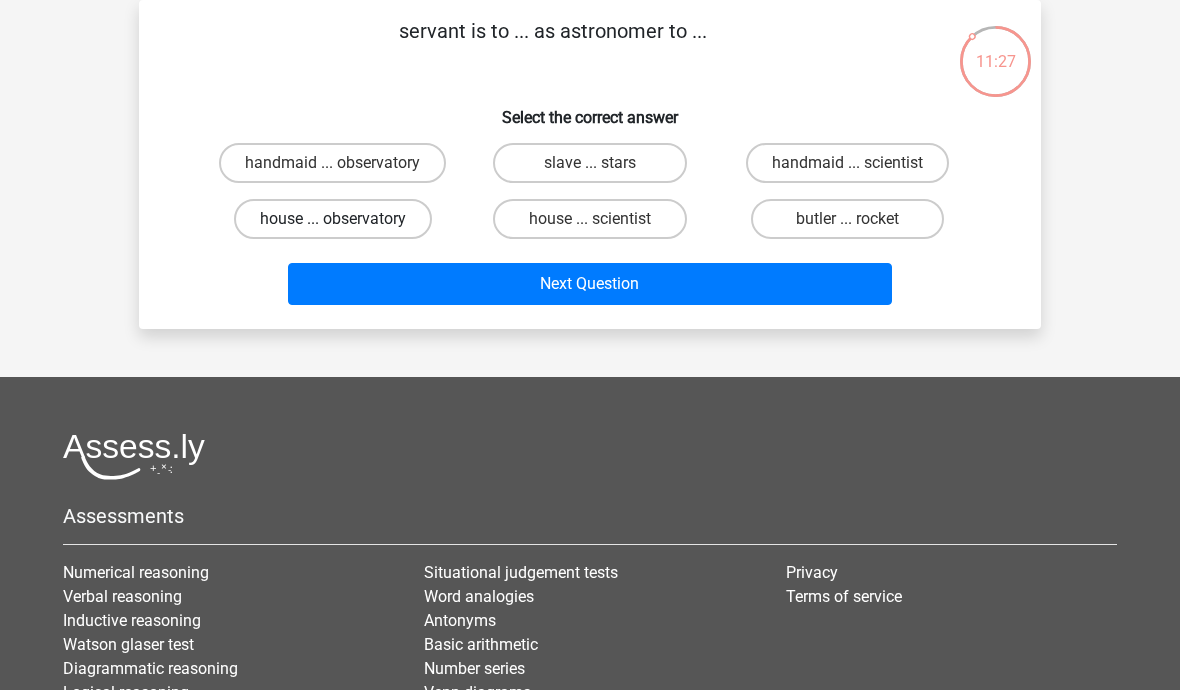 click on "house ... observatory" at bounding box center [333, 219] 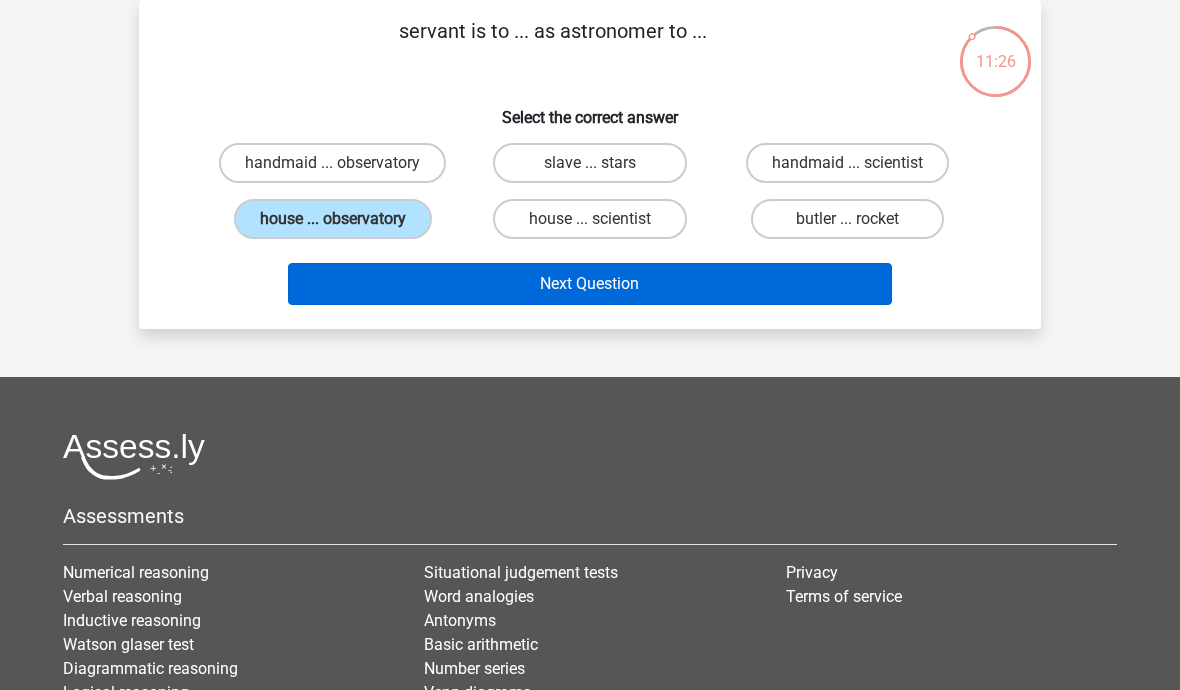 click on "Next Question" at bounding box center (590, 284) 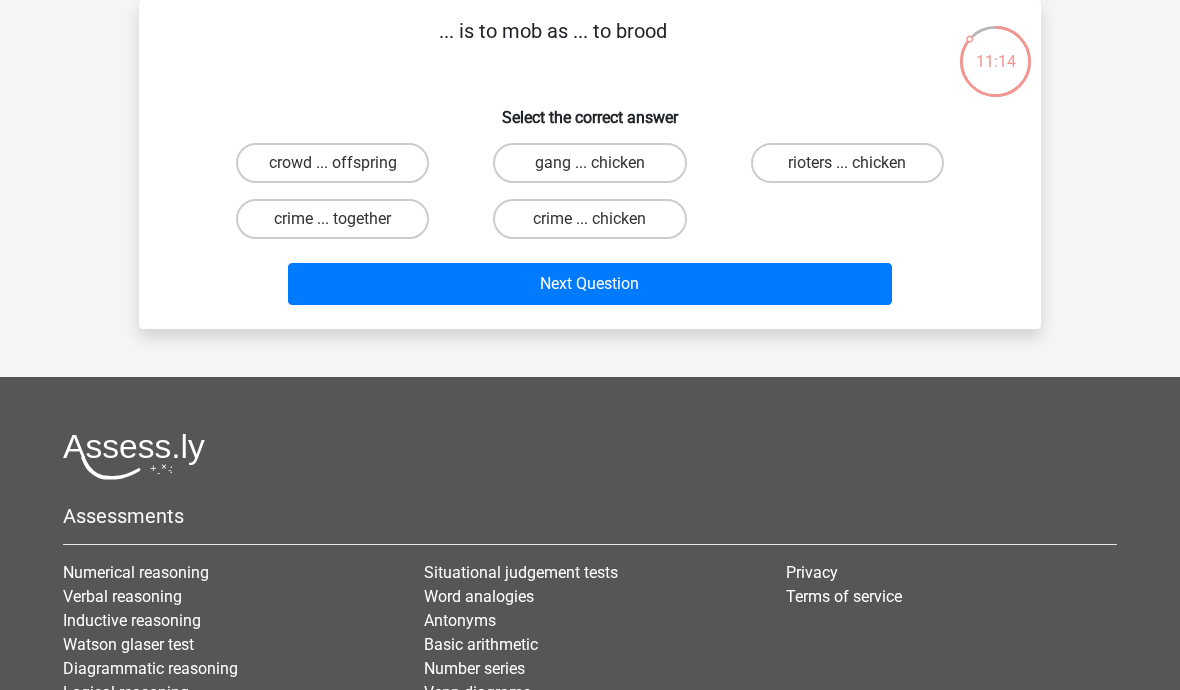 click on "crime ... chicken" at bounding box center (596, 225) 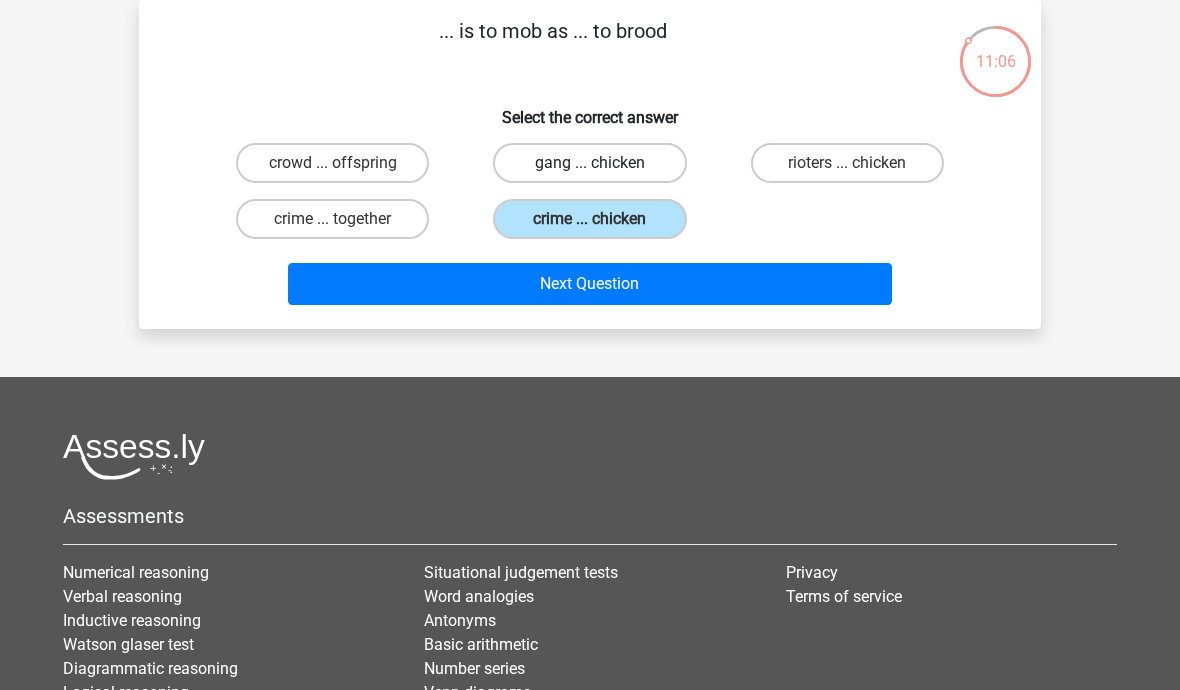 click on "gang ... chicken" at bounding box center (589, 163) 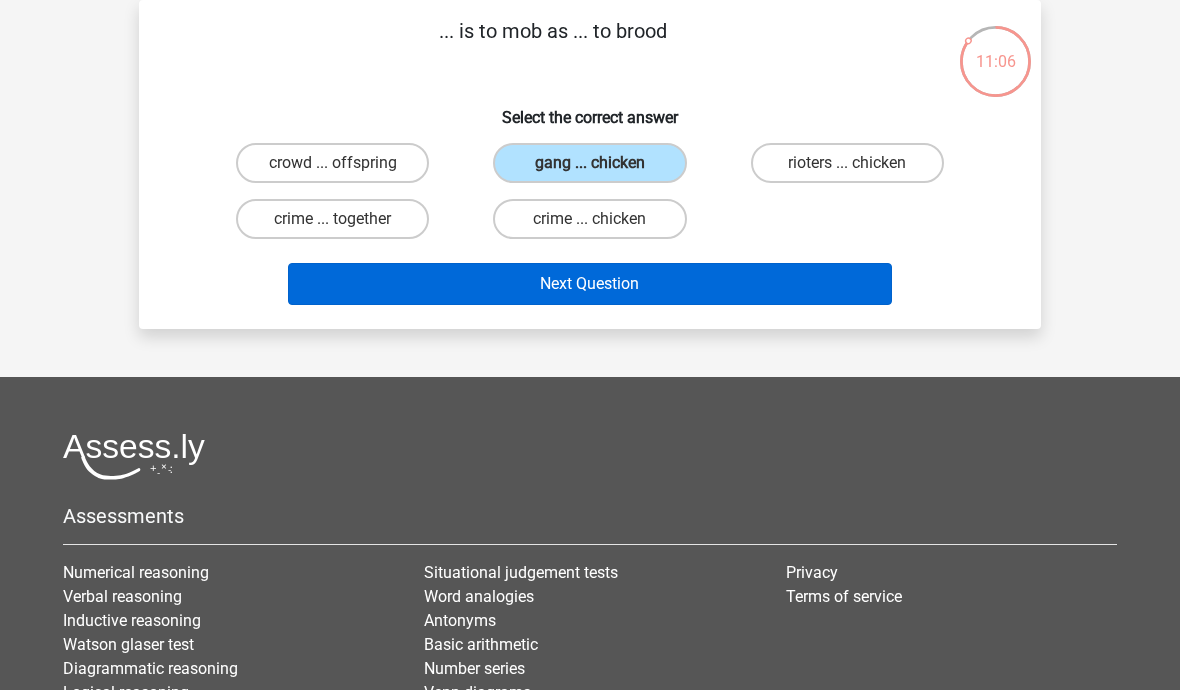 click on "Next Question" at bounding box center (590, 284) 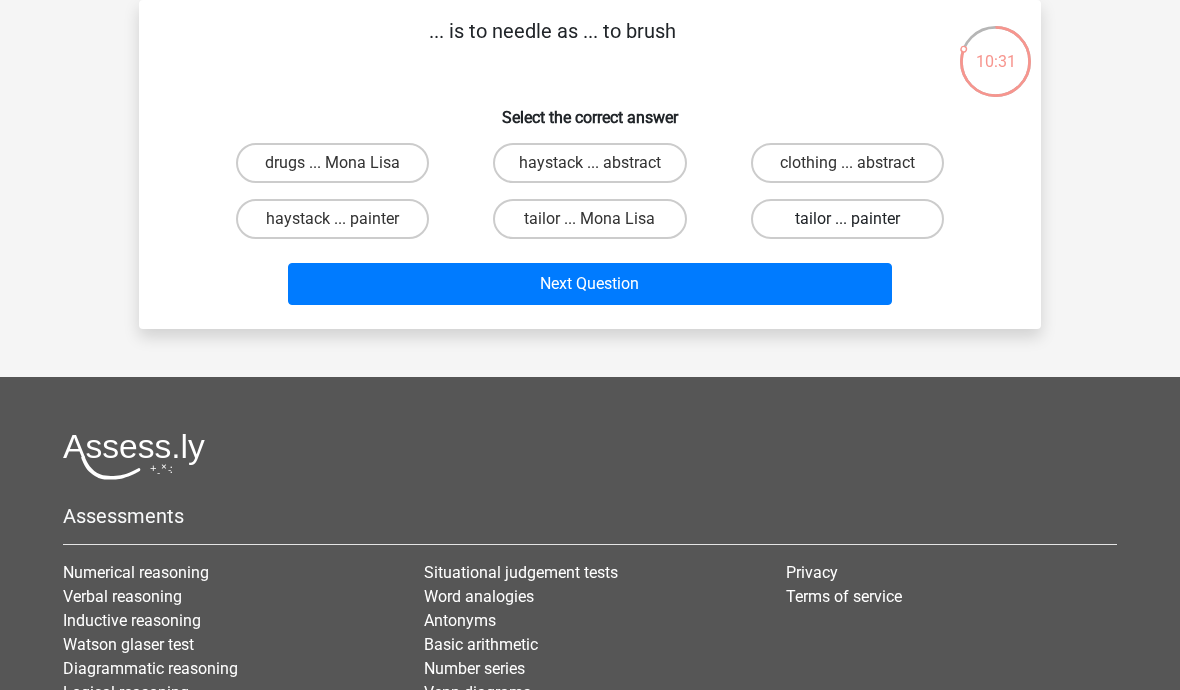 click on "tailor ... painter" at bounding box center (847, 219) 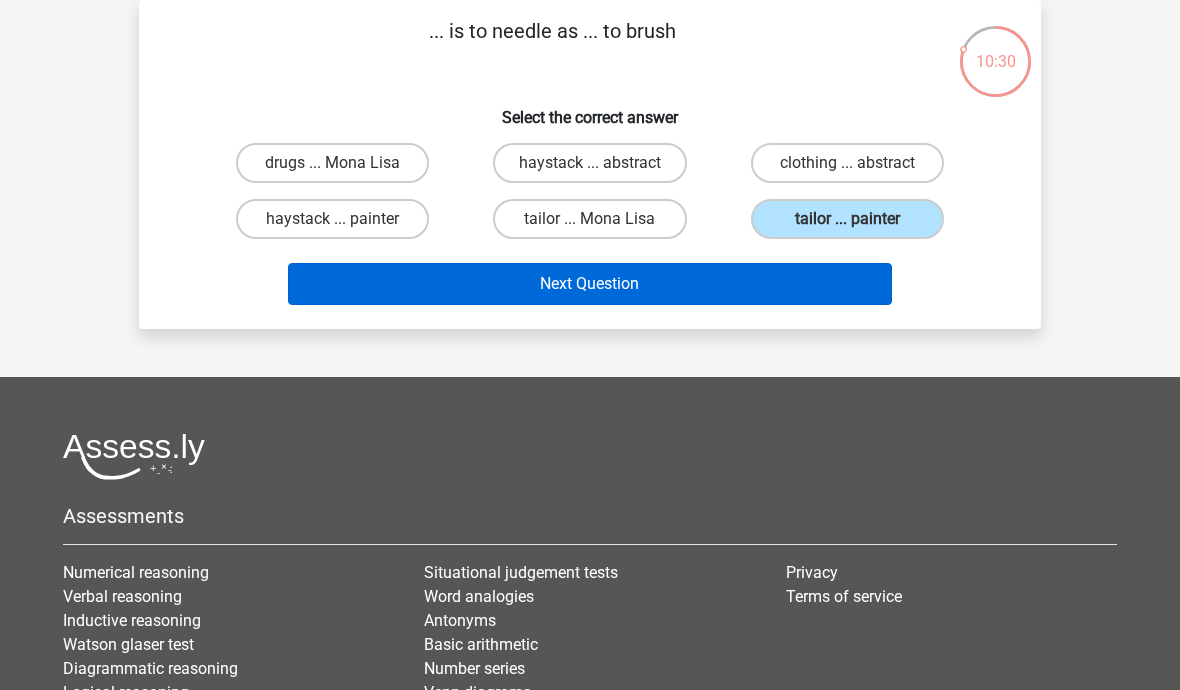 click on "Next Question" at bounding box center [590, 284] 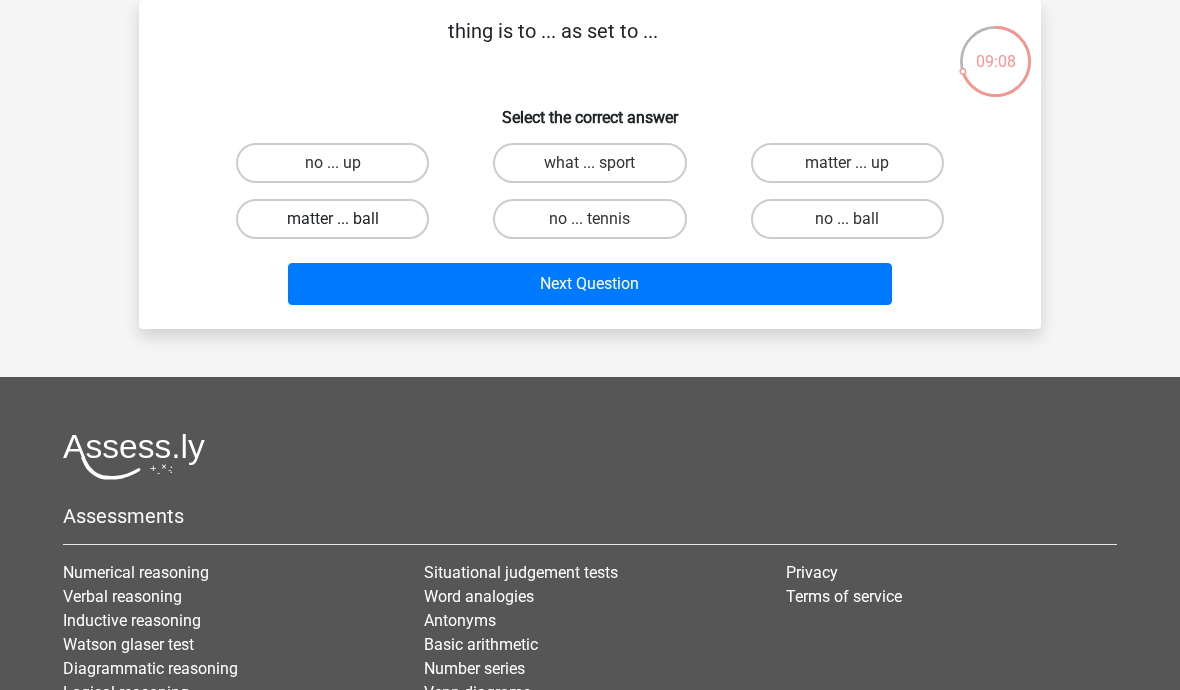 click on "matter ... ball" at bounding box center (332, 219) 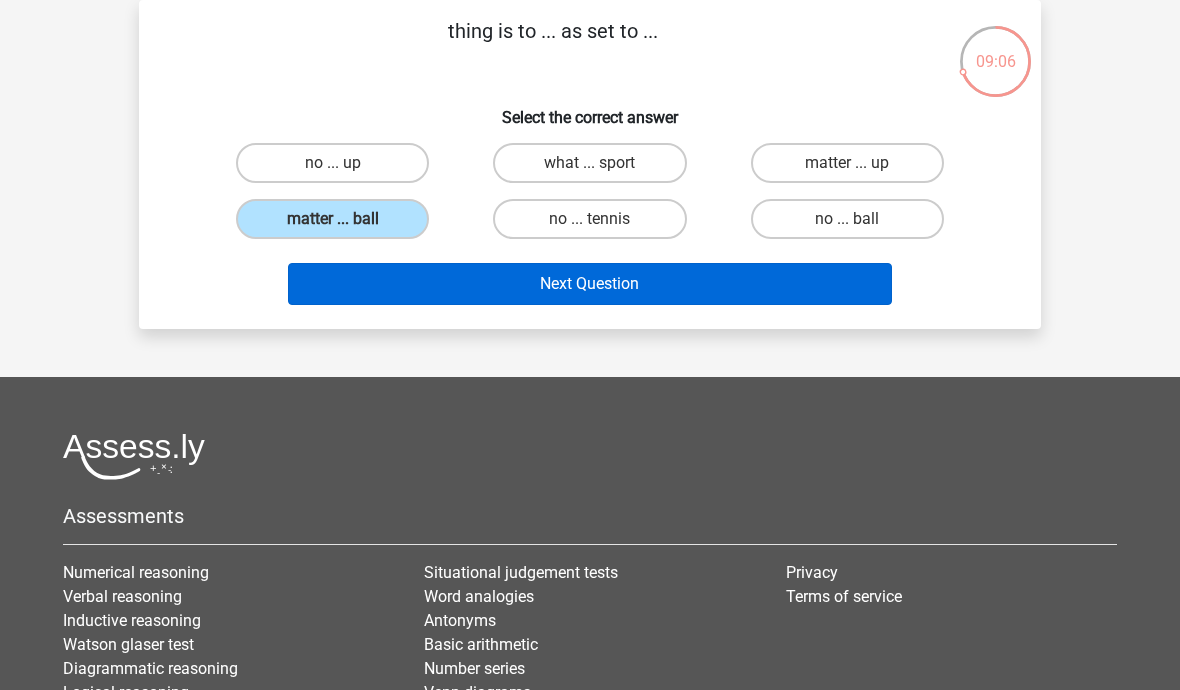 click on "Next Question" at bounding box center (590, 284) 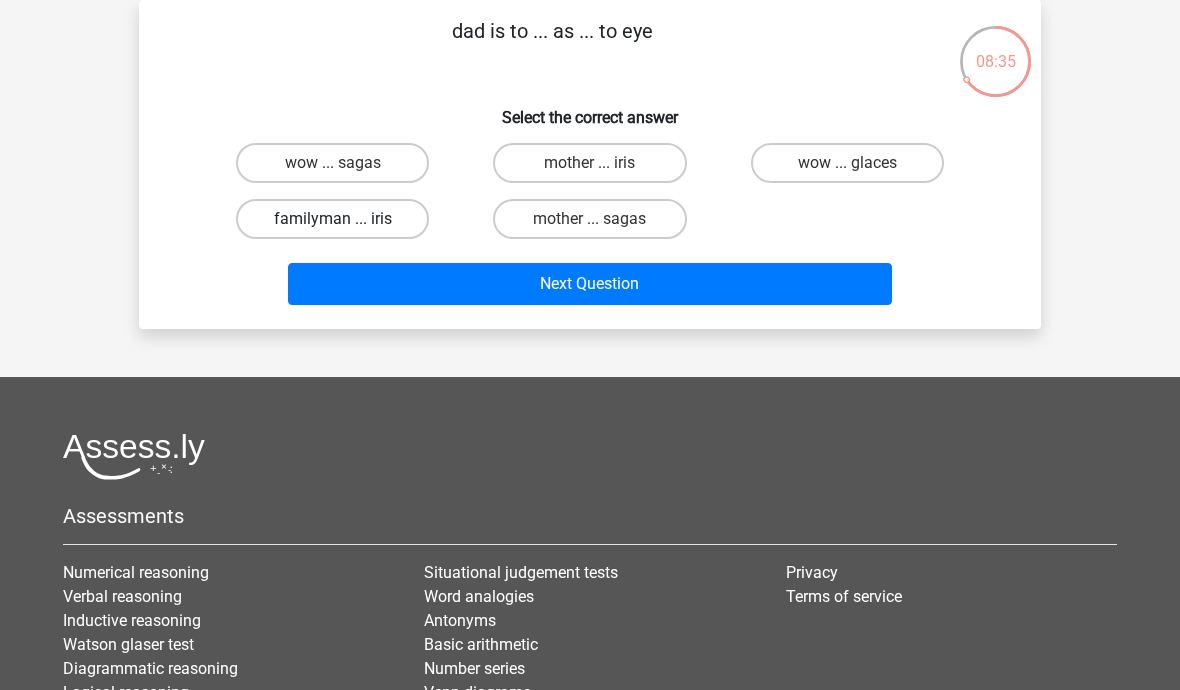 click on "familyman ... iris" at bounding box center [332, 219] 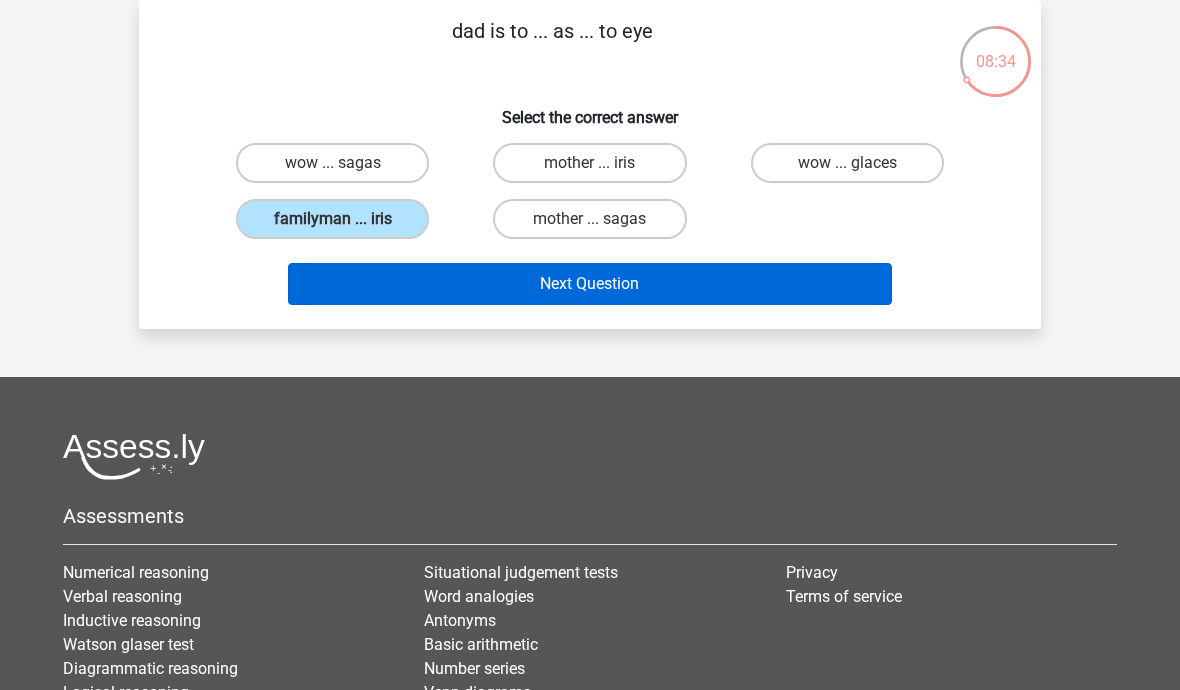 click on "Next Question" at bounding box center [590, 284] 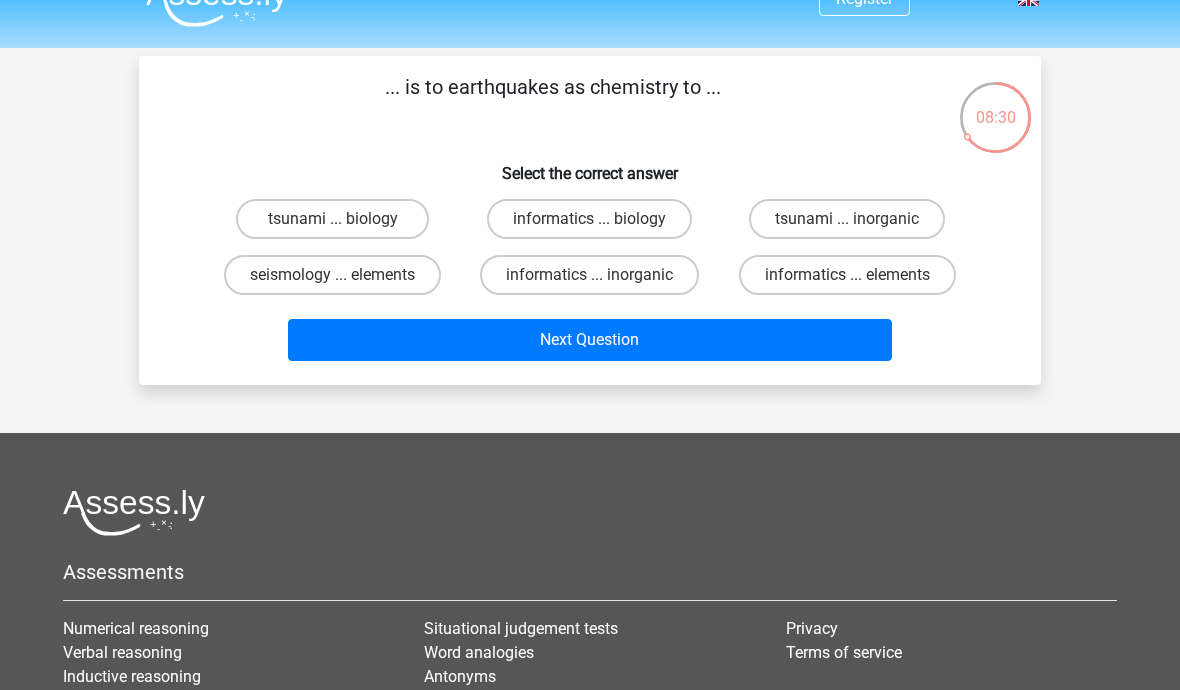 scroll, scrollTop: 35, scrollLeft: 0, axis: vertical 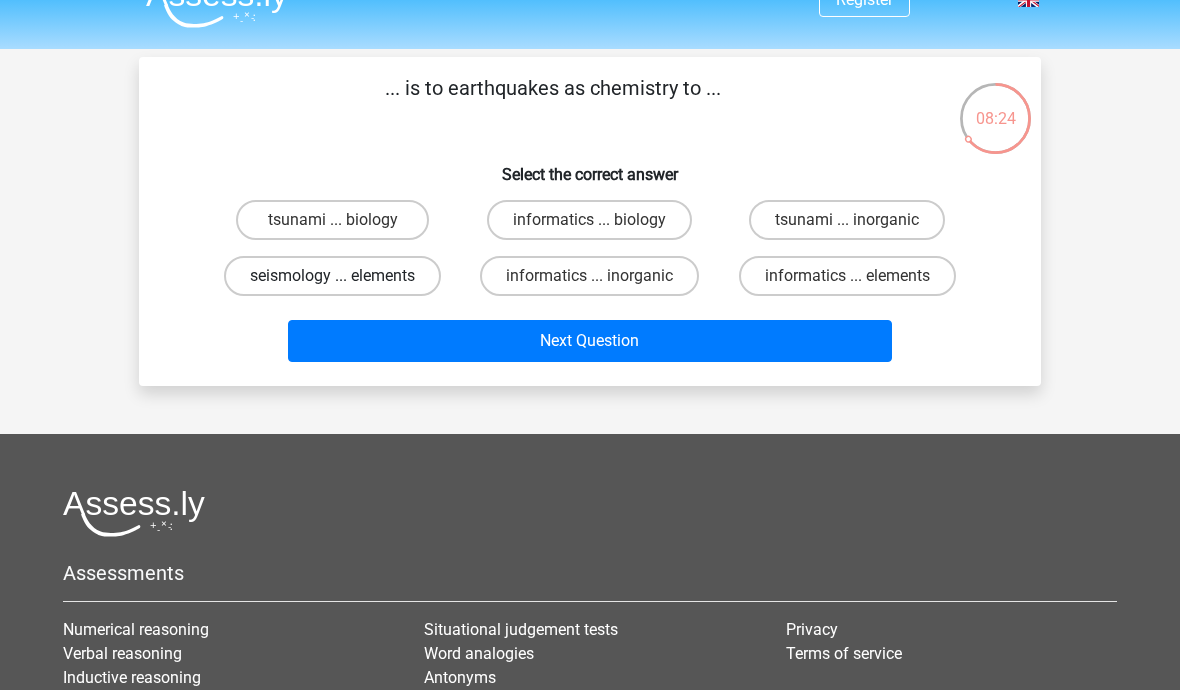 click on "seismology ... elements" at bounding box center (332, 276) 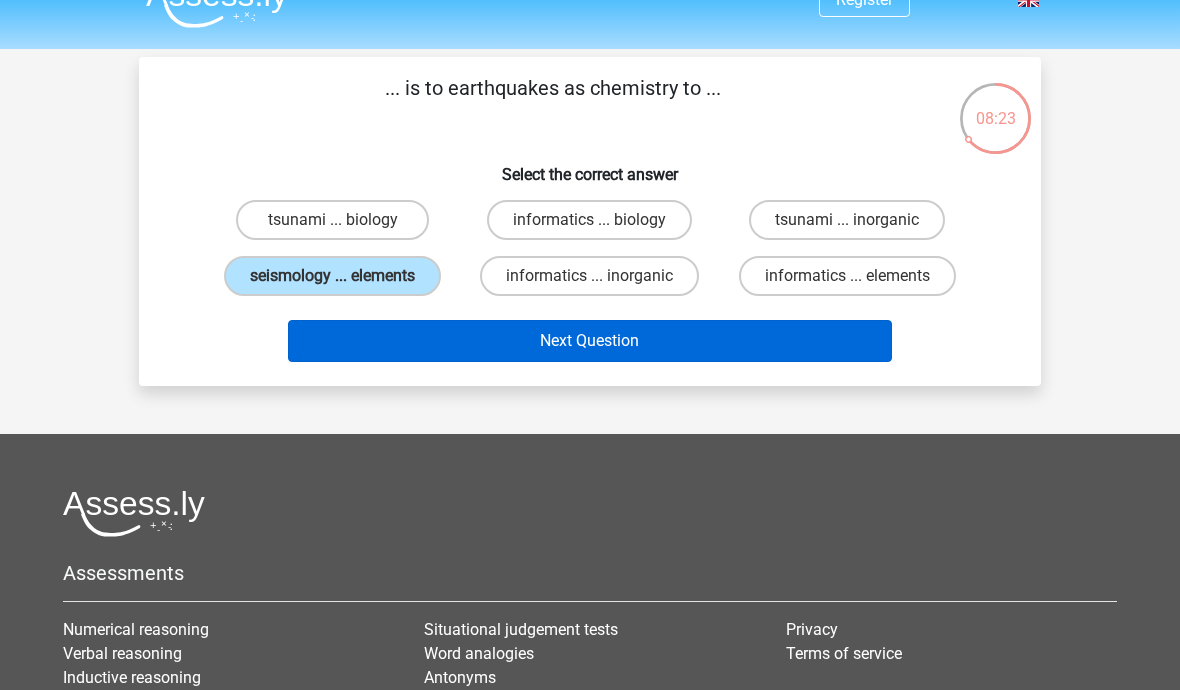 click on "Next Question" at bounding box center (590, 341) 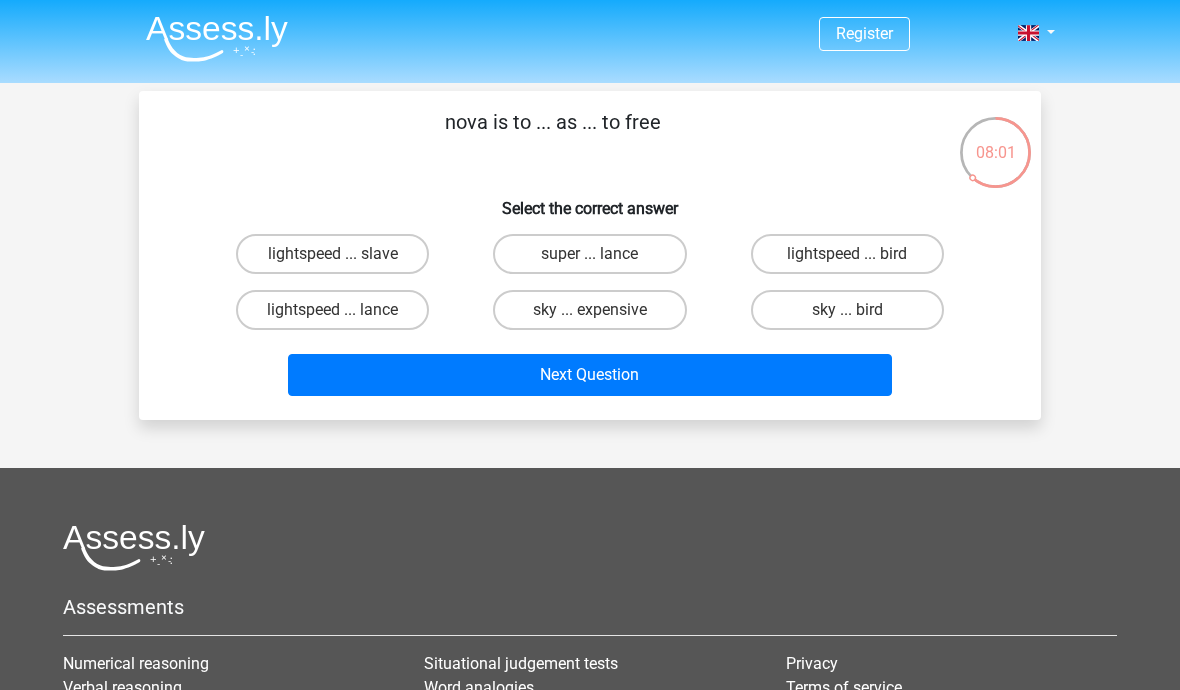 scroll, scrollTop: 0, scrollLeft: 0, axis: both 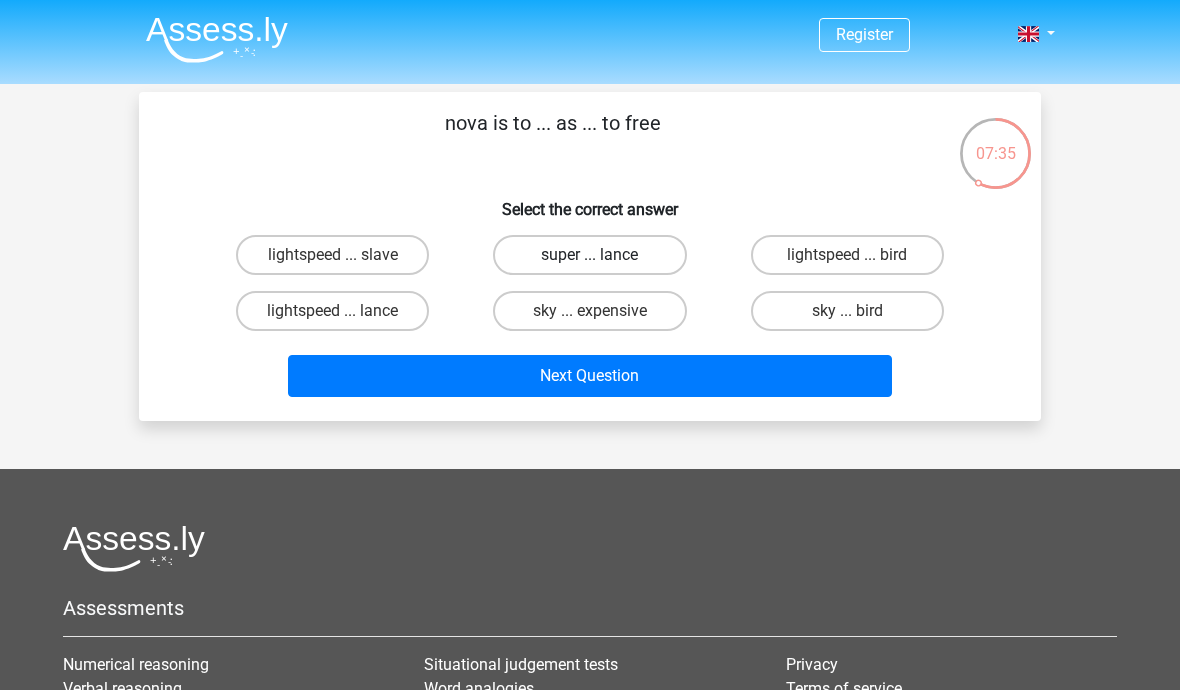click on "super ... lance" at bounding box center [589, 255] 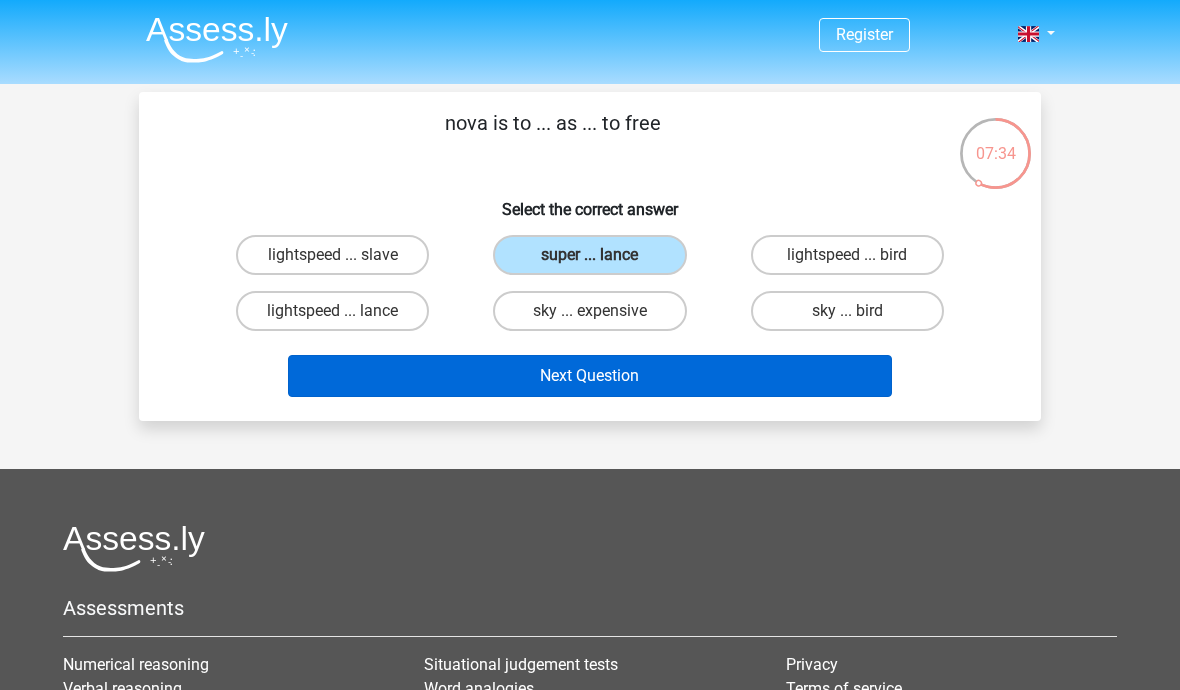 click on "Next Question" at bounding box center [590, 376] 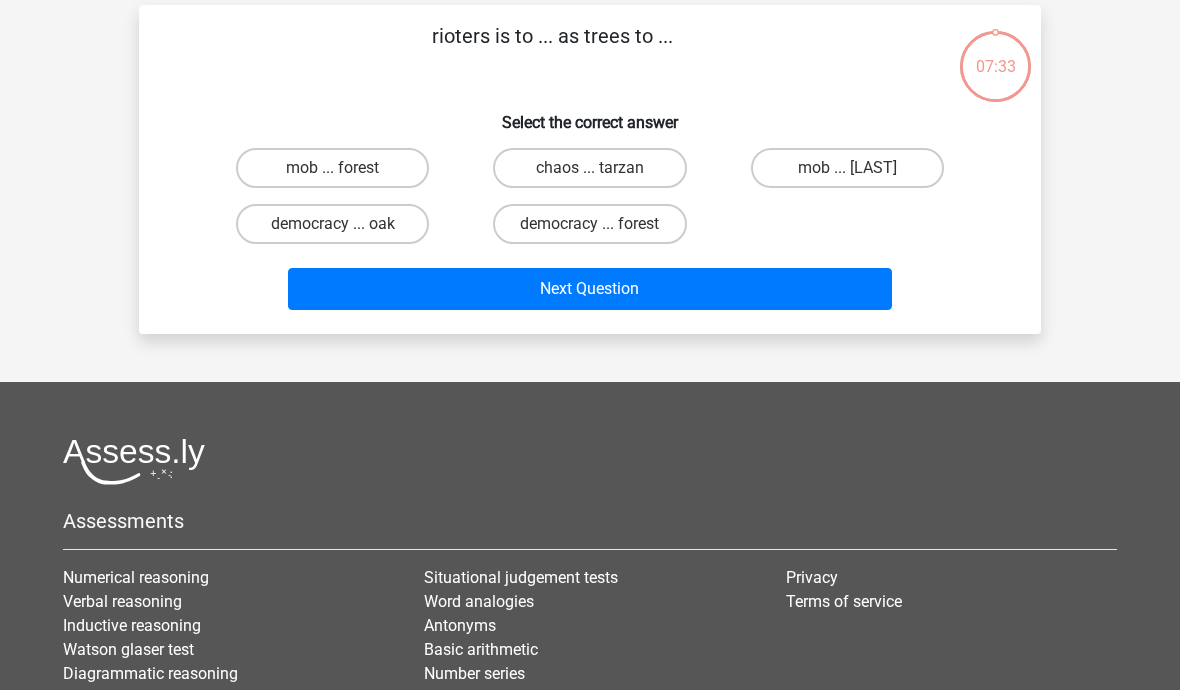 scroll, scrollTop: 92, scrollLeft: 0, axis: vertical 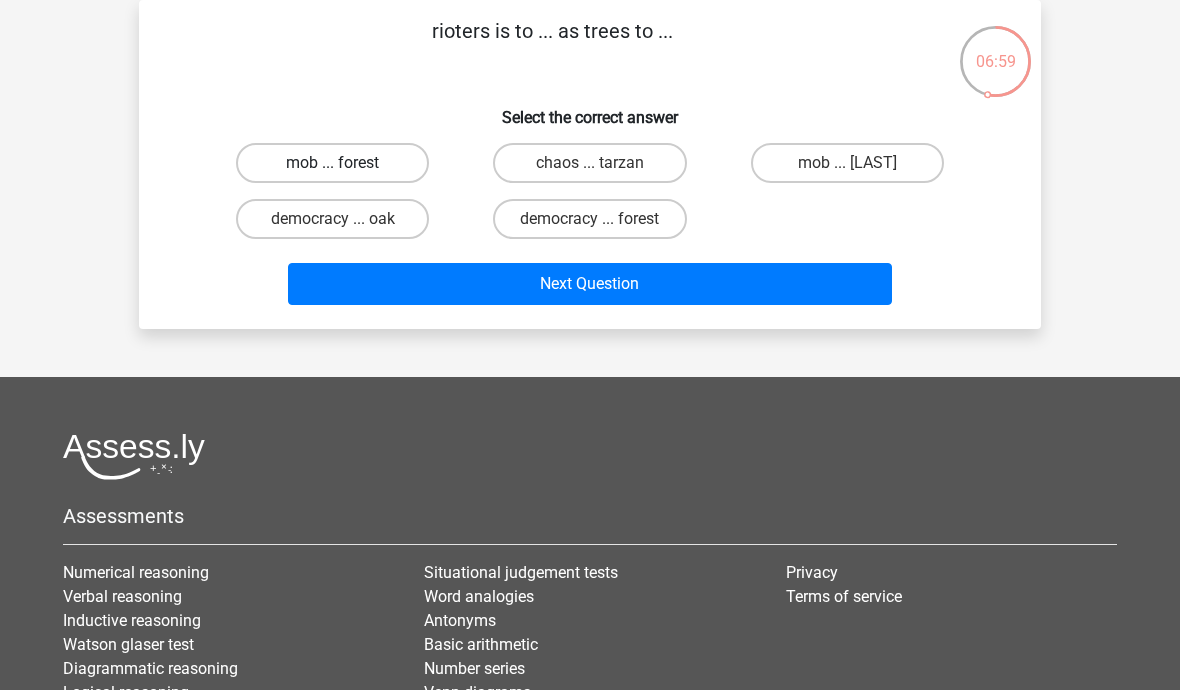 click on "mob ... forest" at bounding box center (332, 163) 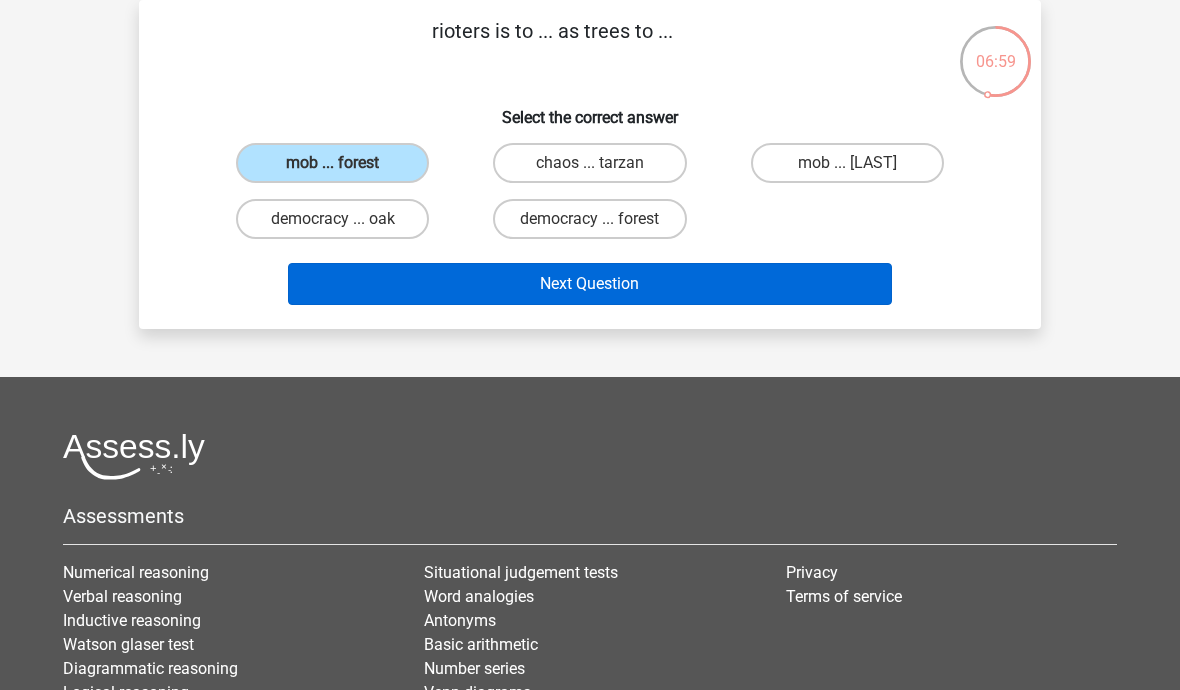 click on "Next Question" at bounding box center [590, 284] 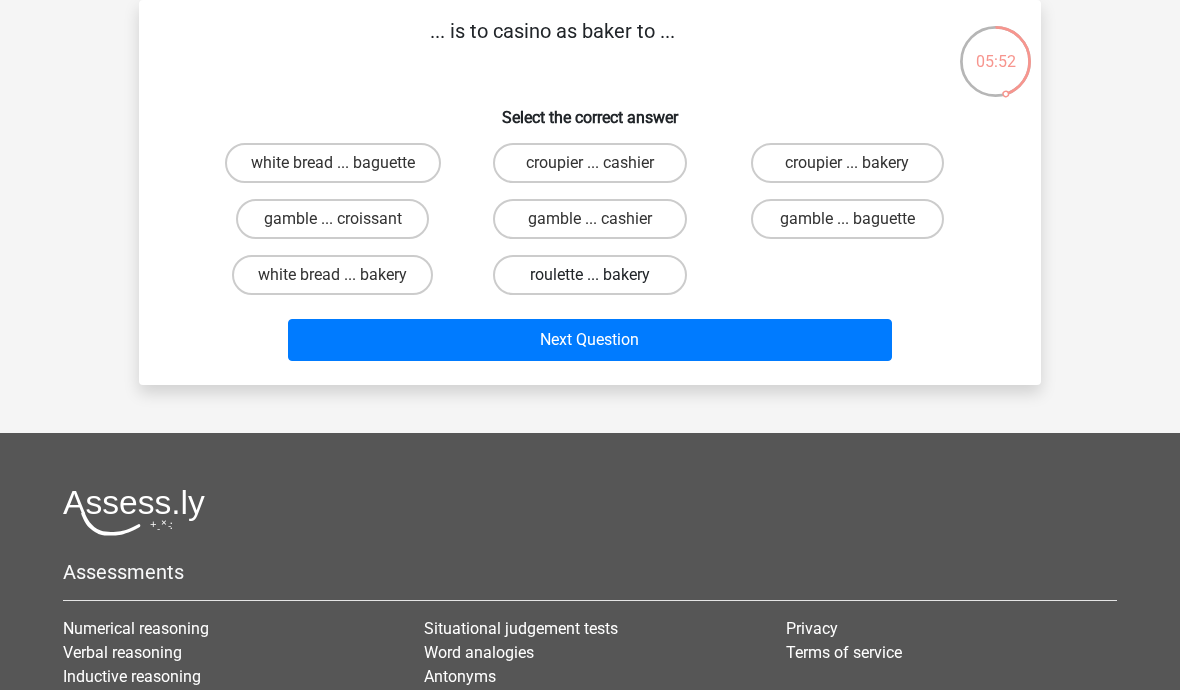 click on "roulette ... bakery" at bounding box center (589, 275) 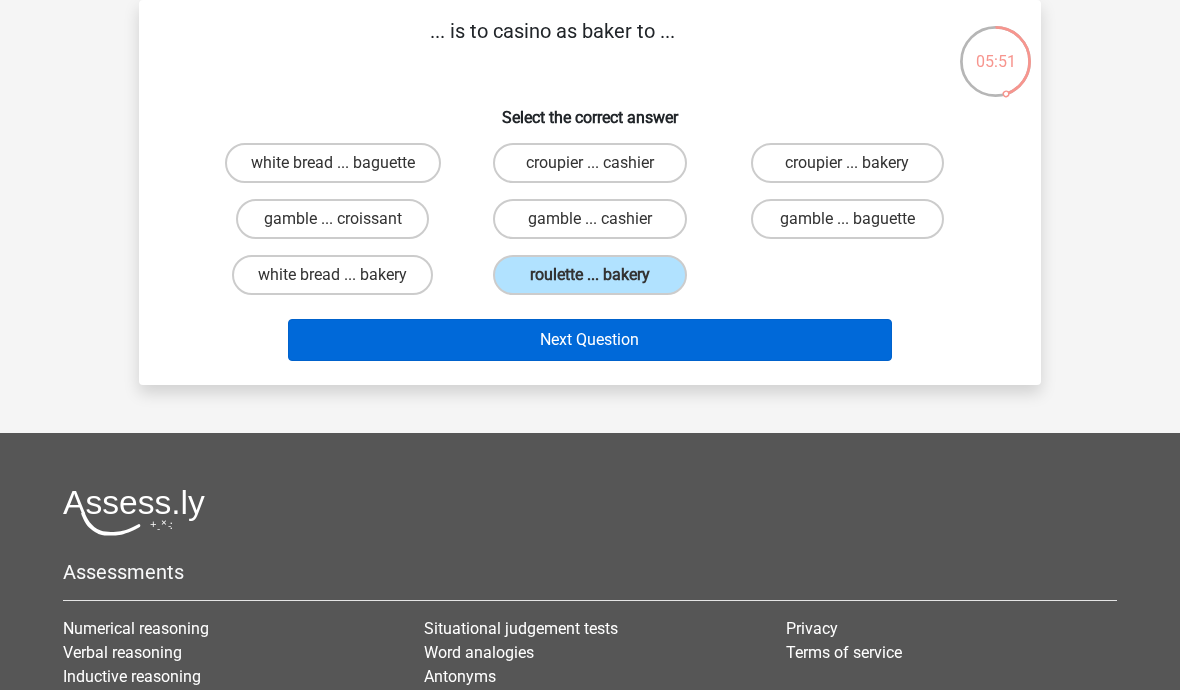 click on "Next Question" at bounding box center (590, 340) 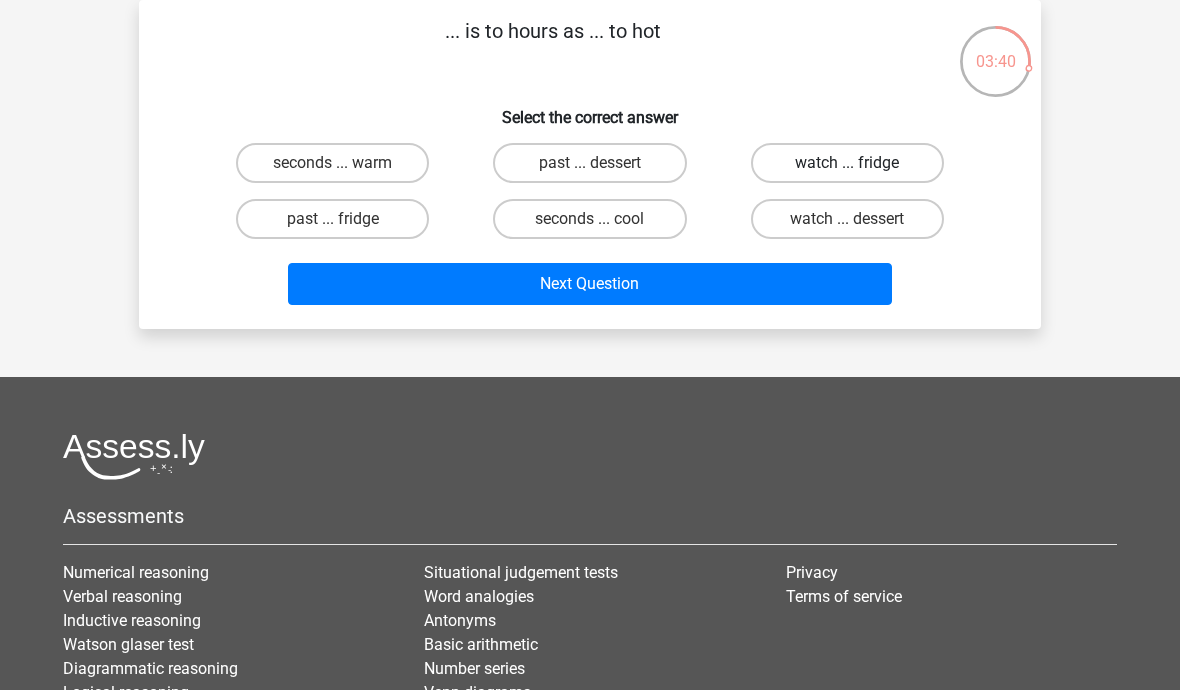 click on "watch ... fridge" at bounding box center (847, 163) 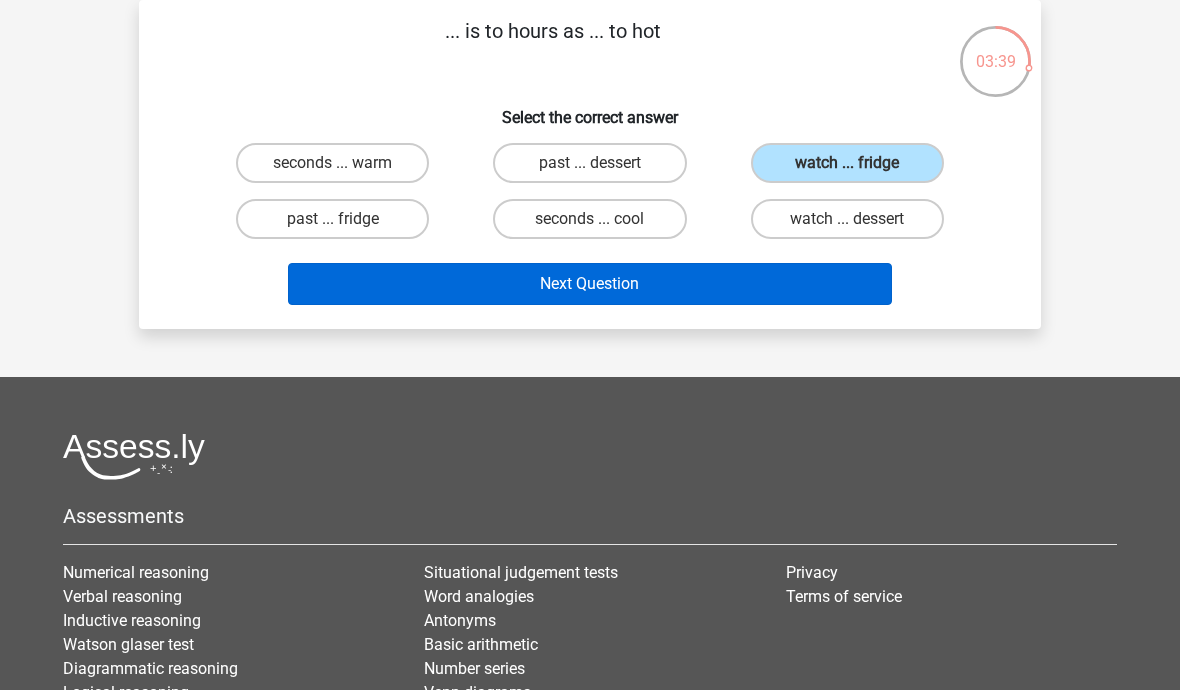 click on "Next Question" at bounding box center [590, 284] 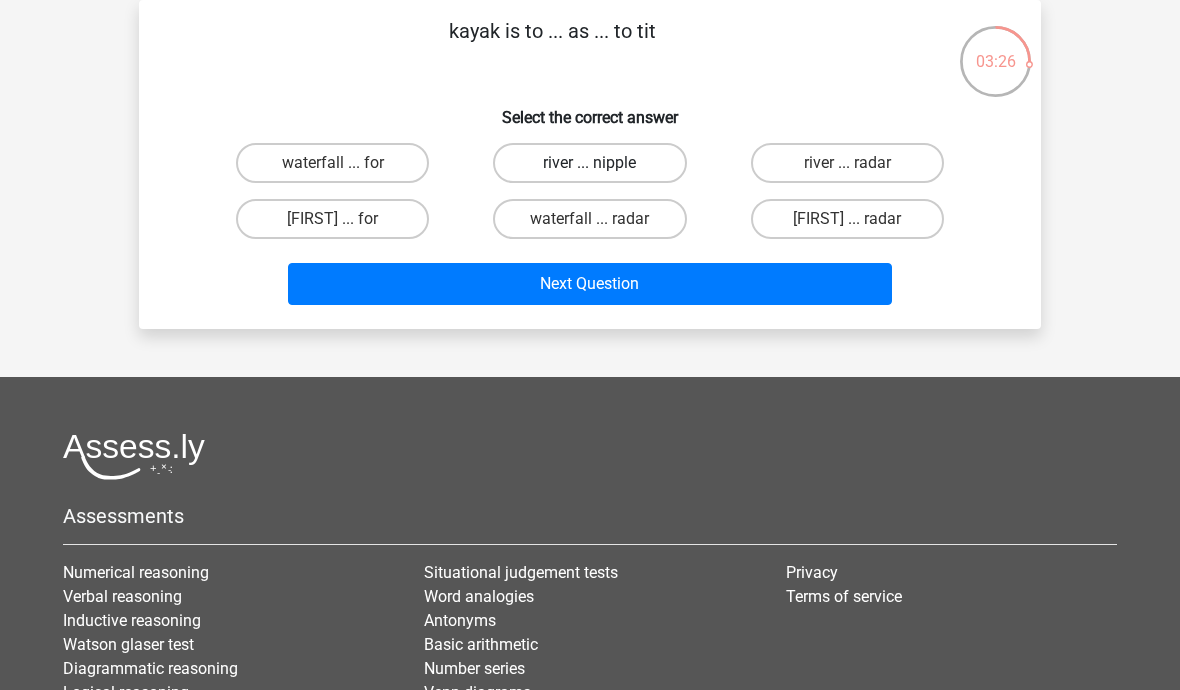 click on "river ... nipple" at bounding box center (589, 163) 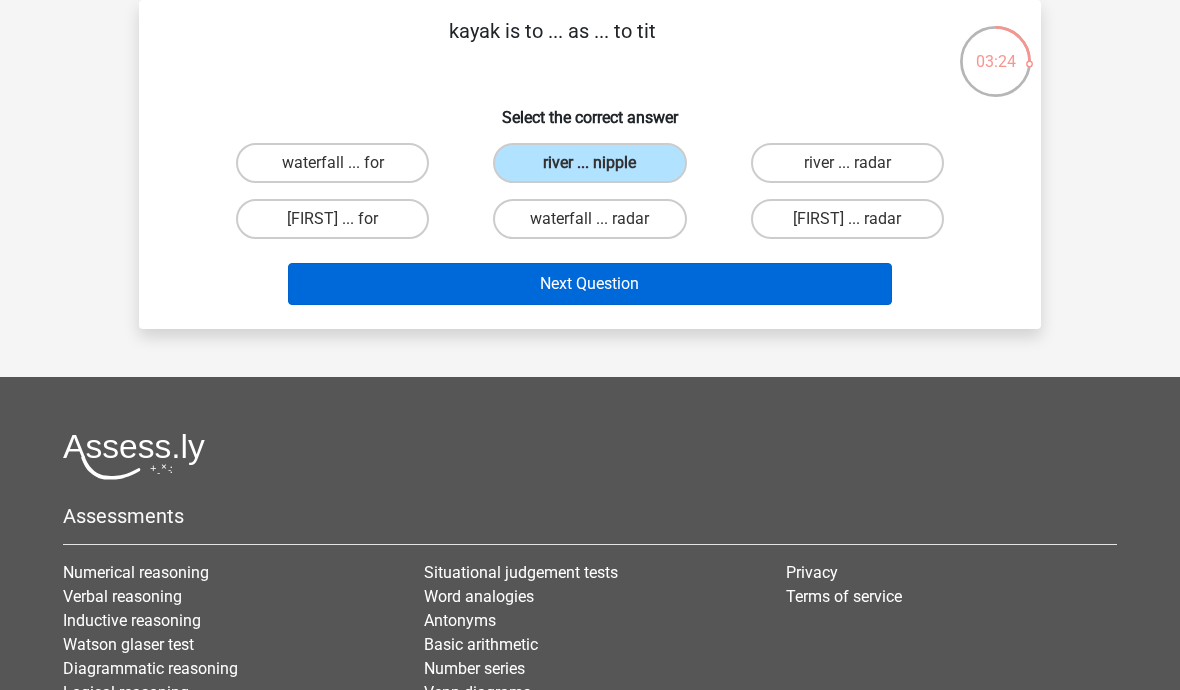 click on "Next Question" at bounding box center (590, 284) 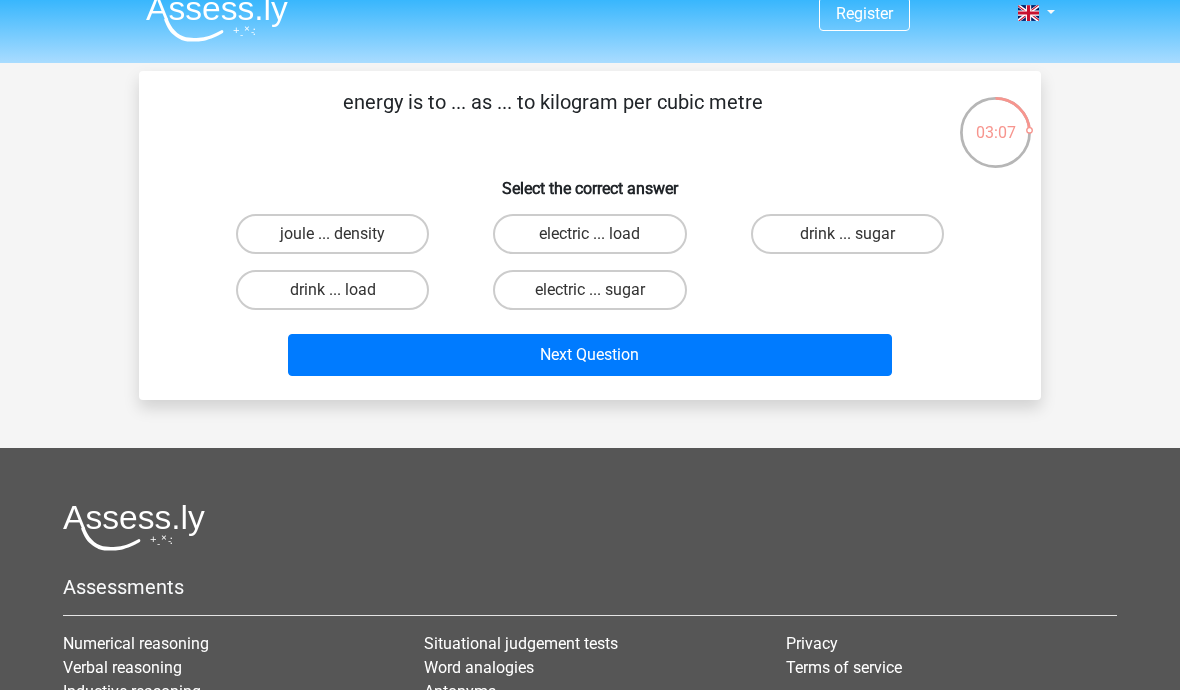 scroll, scrollTop: 0, scrollLeft: 0, axis: both 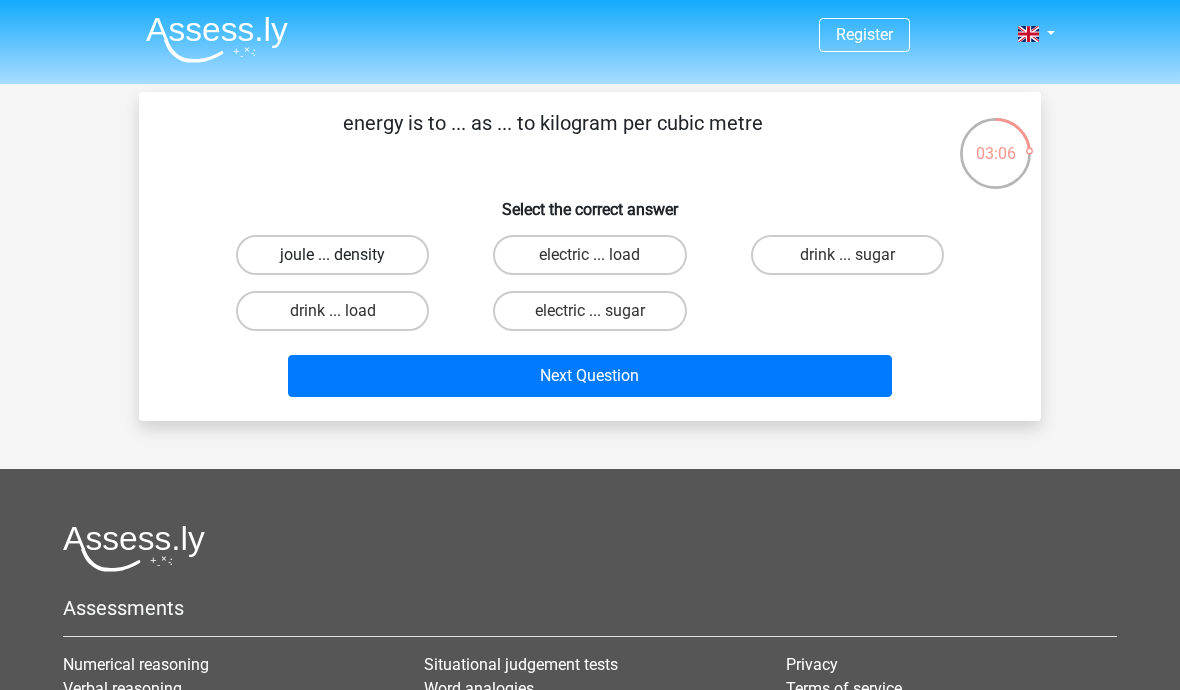 click on "joule ... density" at bounding box center [332, 255] 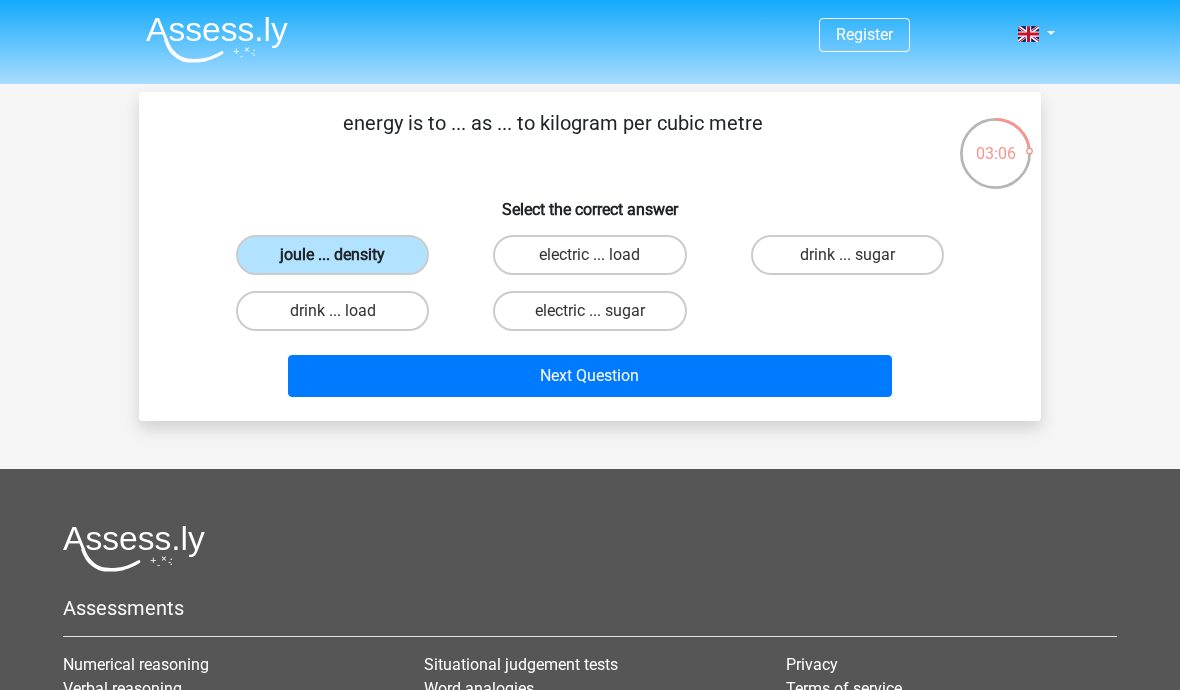 click on "joule ... density" at bounding box center (332, 255) 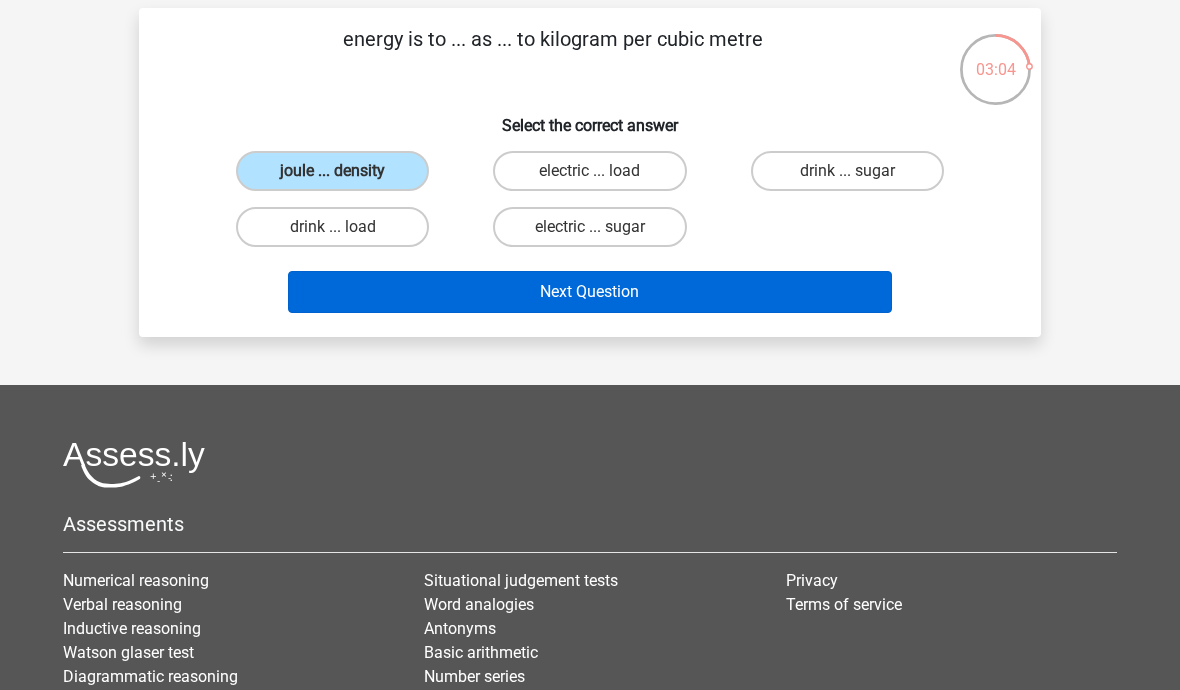 click on "Next Question" at bounding box center [590, 292] 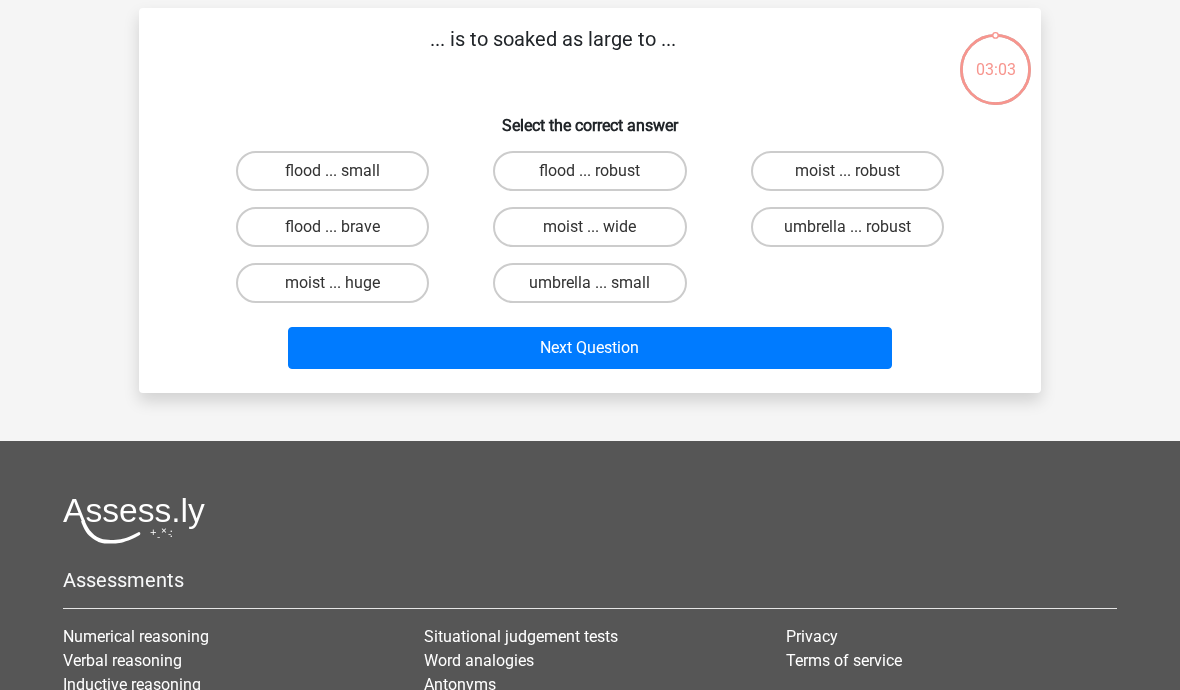 scroll, scrollTop: 92, scrollLeft: 0, axis: vertical 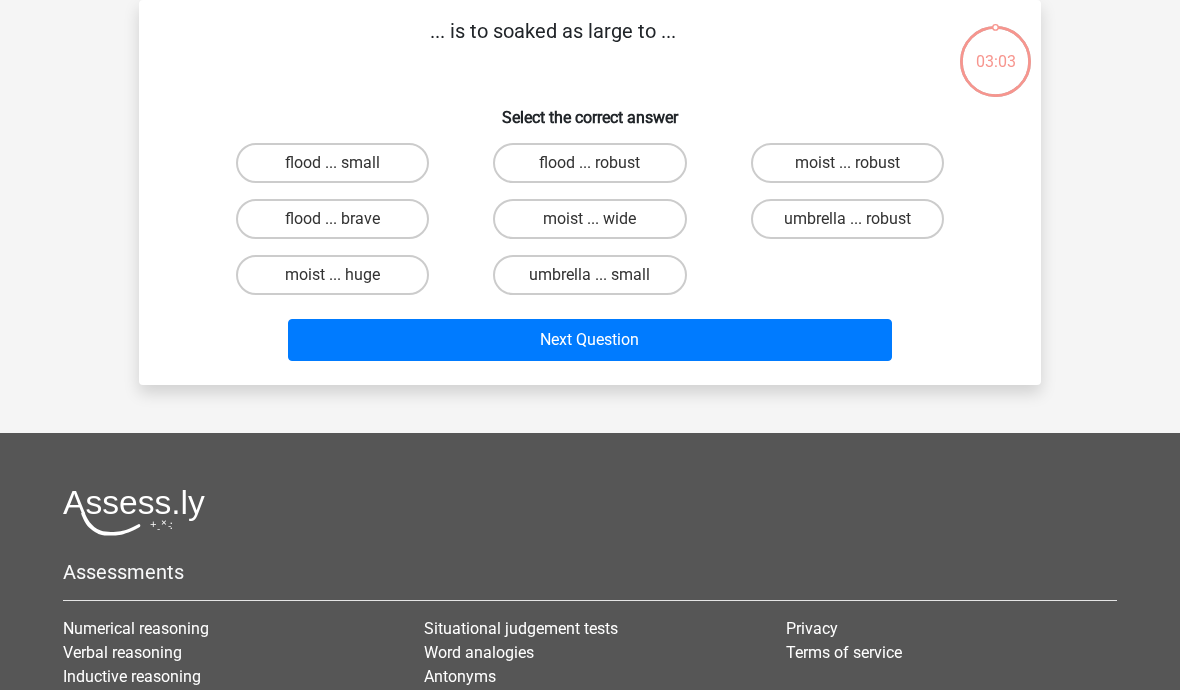 click on "moist ... huge" at bounding box center [332, 275] 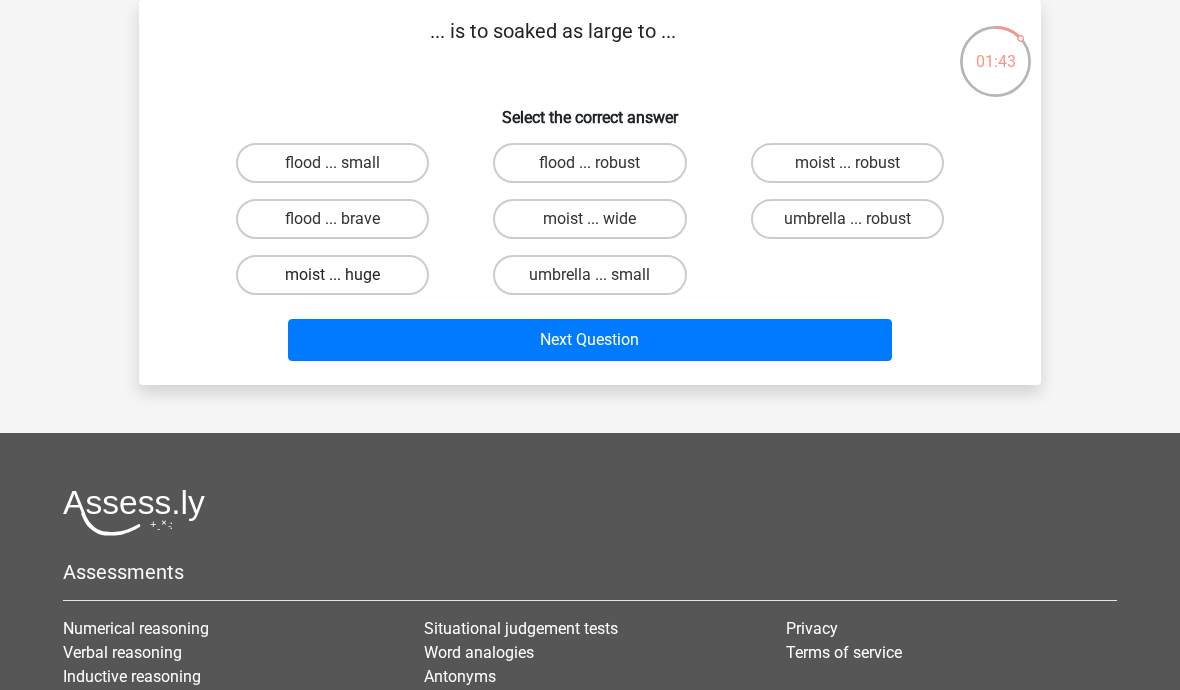click on "moist ... huge" at bounding box center (332, 275) 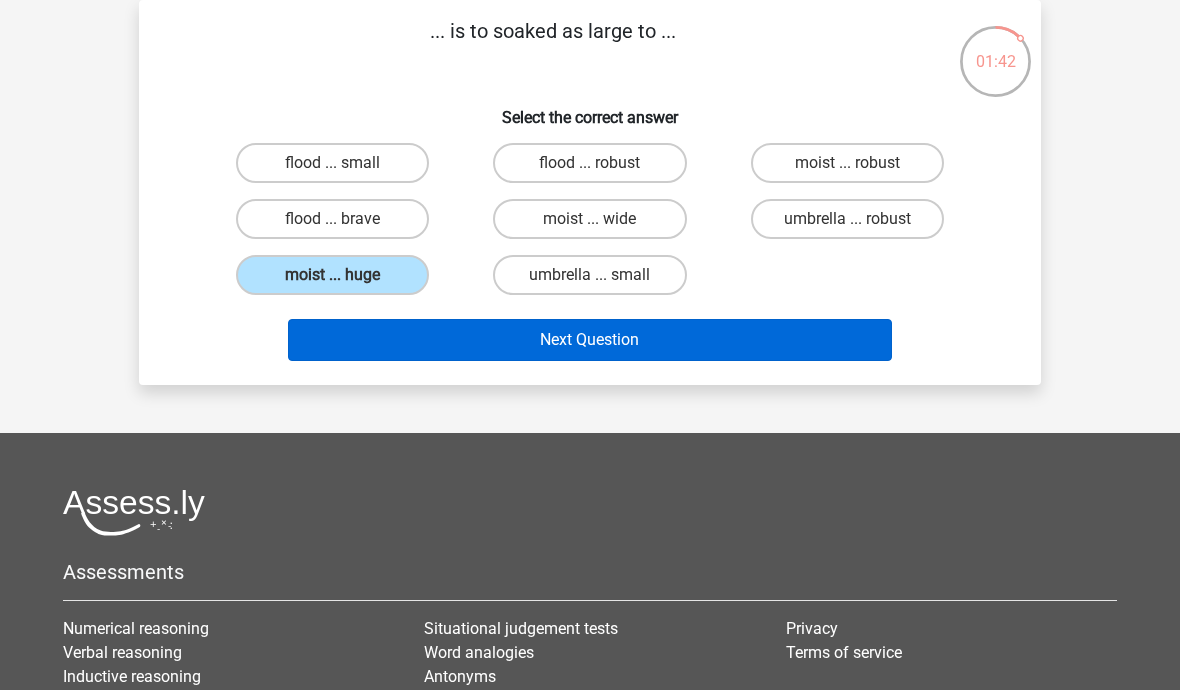 click on "Next Question" at bounding box center [590, 340] 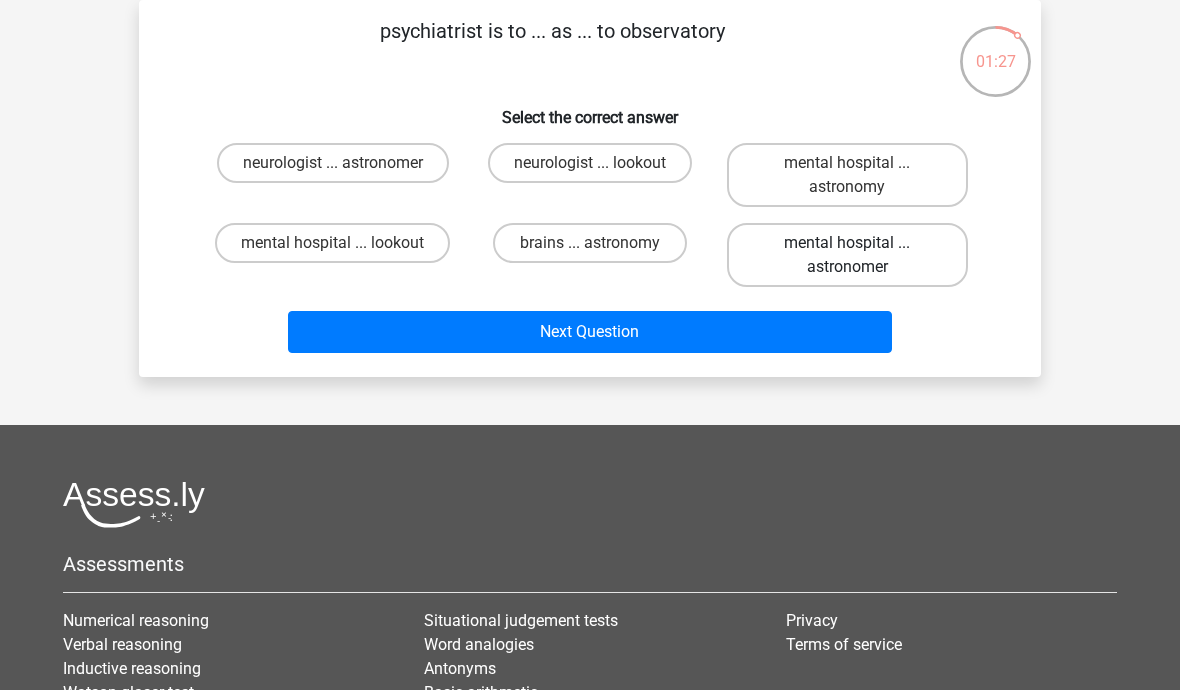 click on "mental hospital ... astronomer" at bounding box center [847, 255] 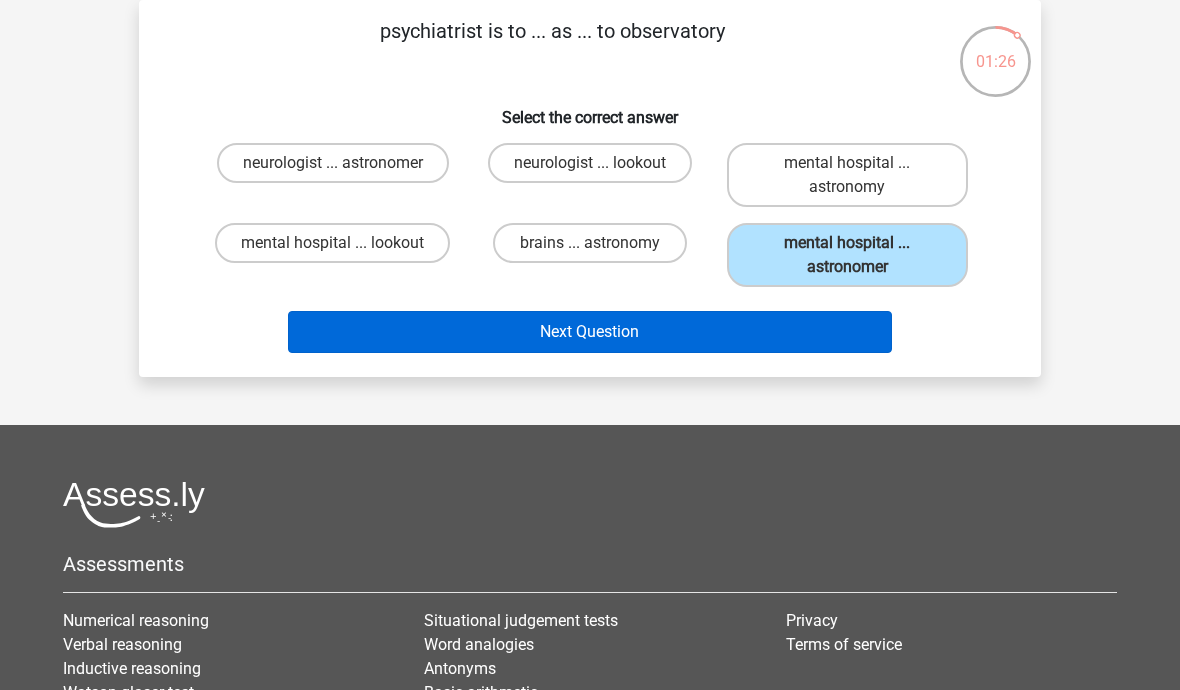 click on "Next Question" at bounding box center [590, 332] 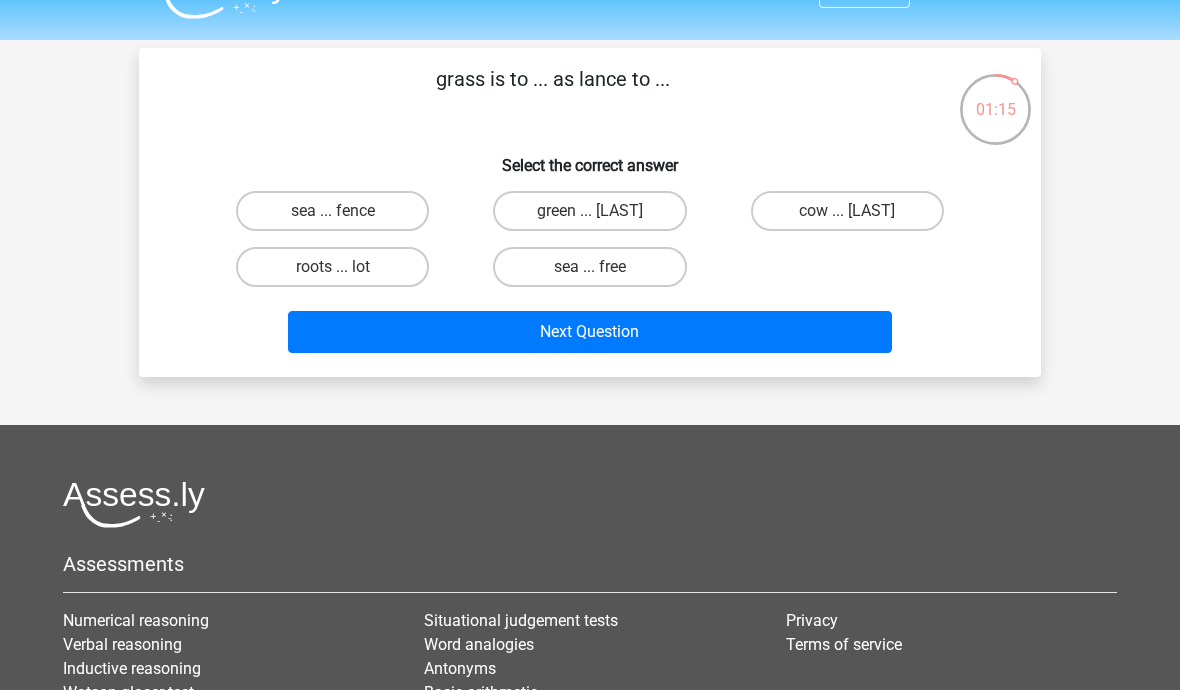 scroll, scrollTop: 49, scrollLeft: 0, axis: vertical 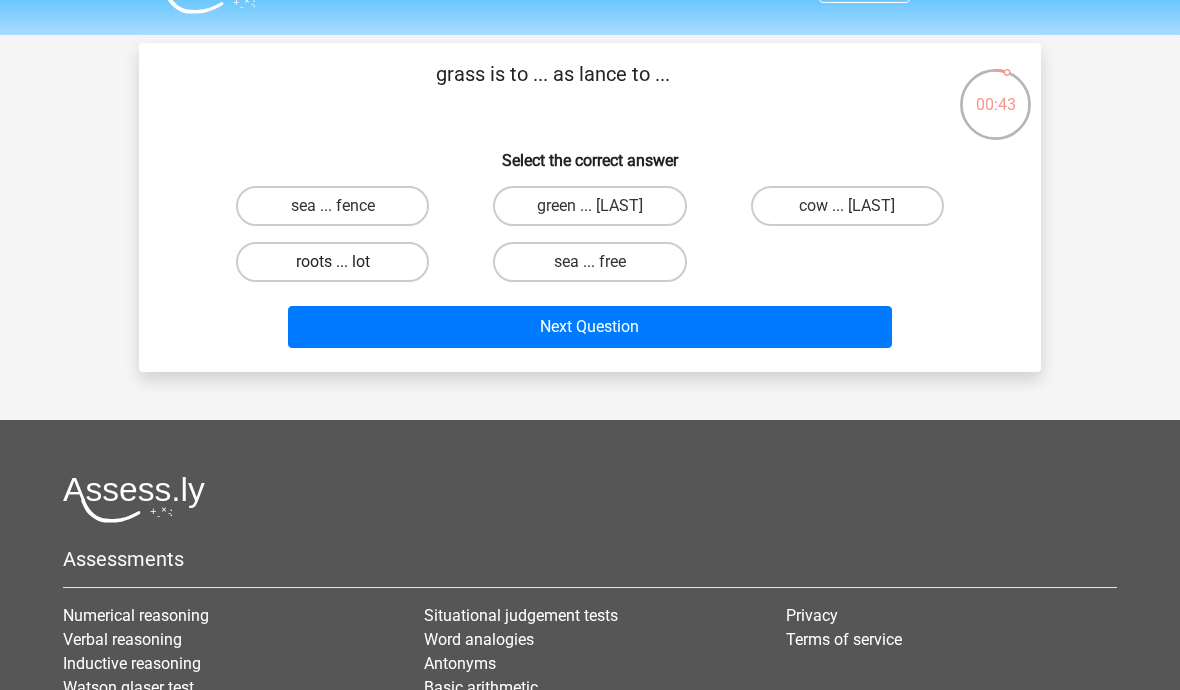 click on "roots ... lot" at bounding box center (332, 262) 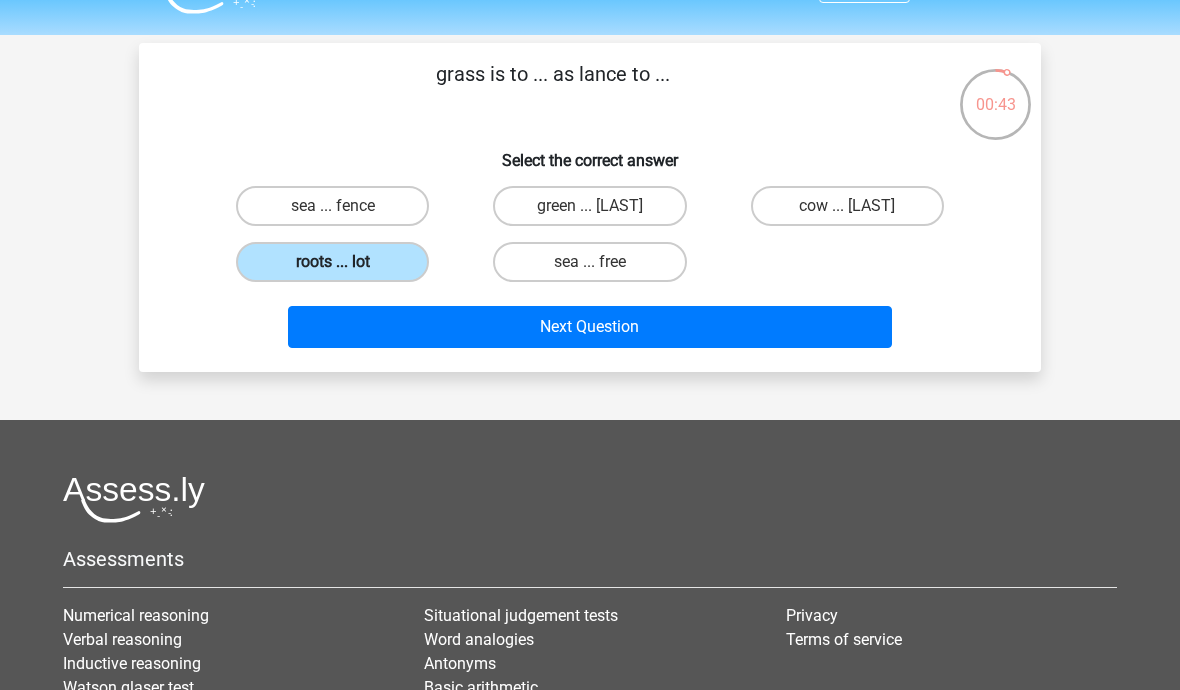 click on "roots ... lot" at bounding box center (332, 262) 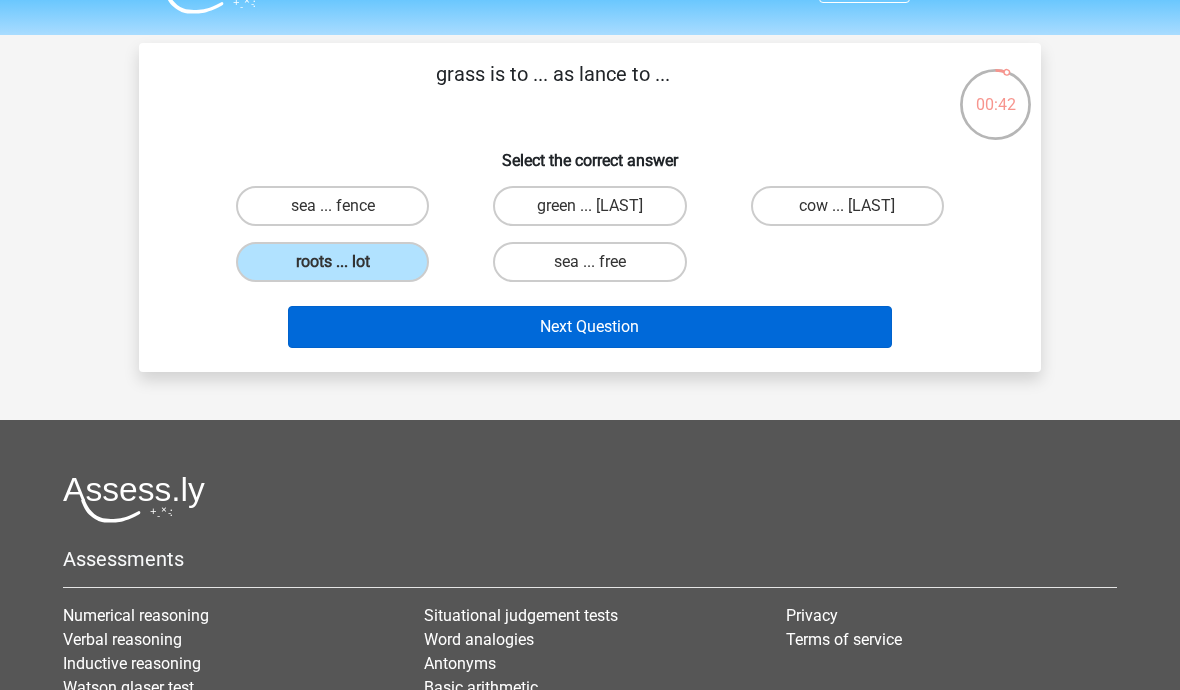 click on "Next Question" at bounding box center [590, 327] 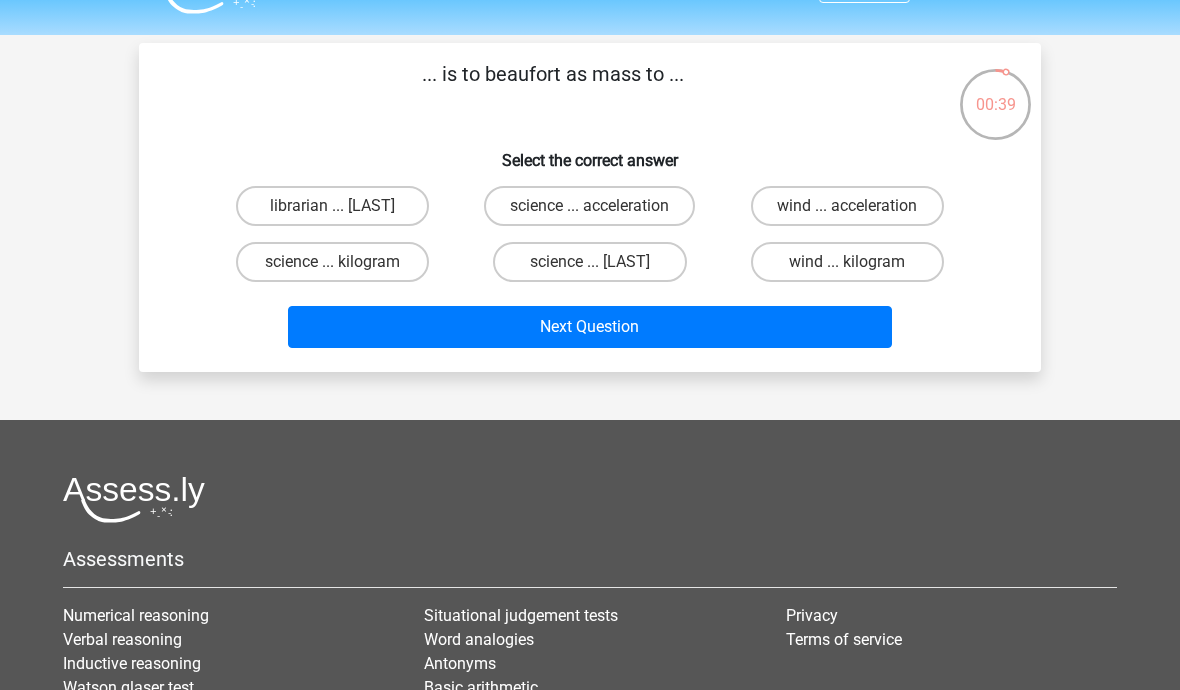 scroll, scrollTop: 49, scrollLeft: 0, axis: vertical 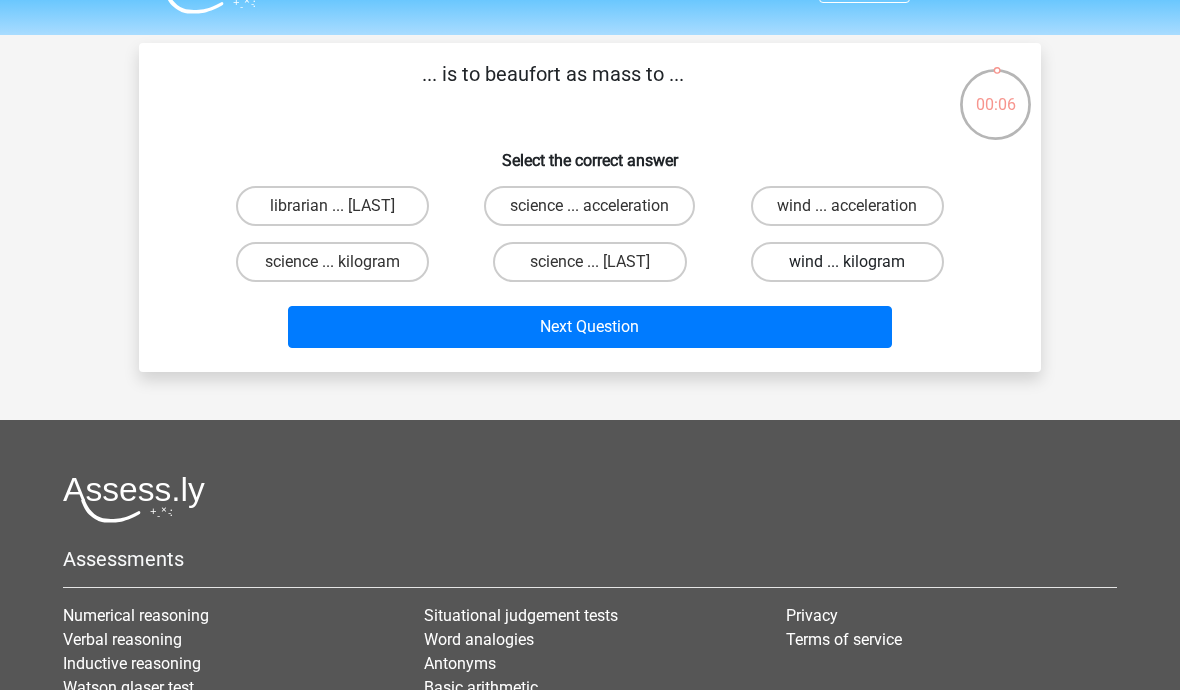 click on "wind ... kilogram" at bounding box center [847, 262] 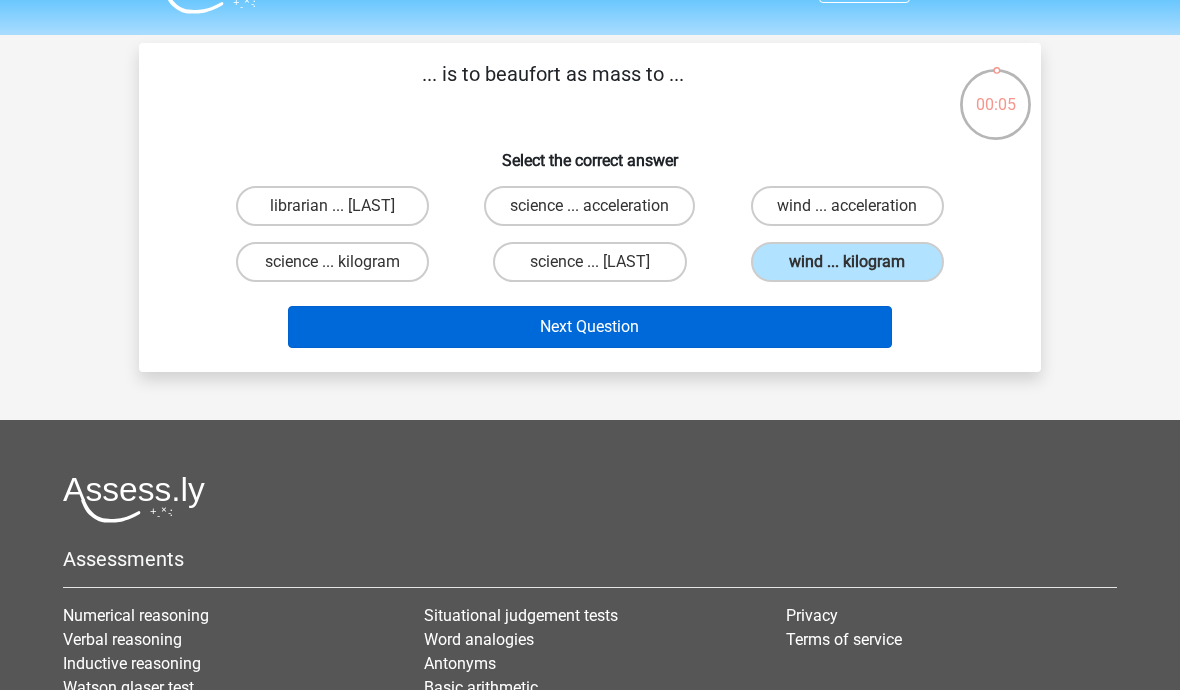 click on "Next Question" at bounding box center (590, 327) 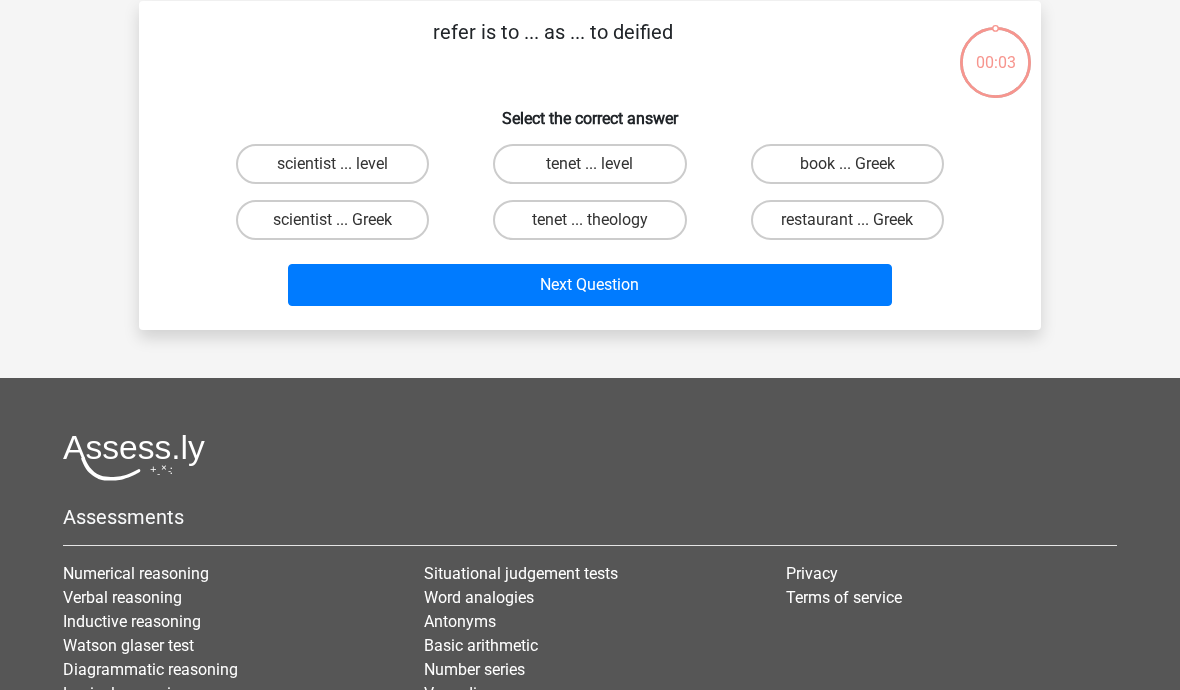 scroll, scrollTop: 92, scrollLeft: 0, axis: vertical 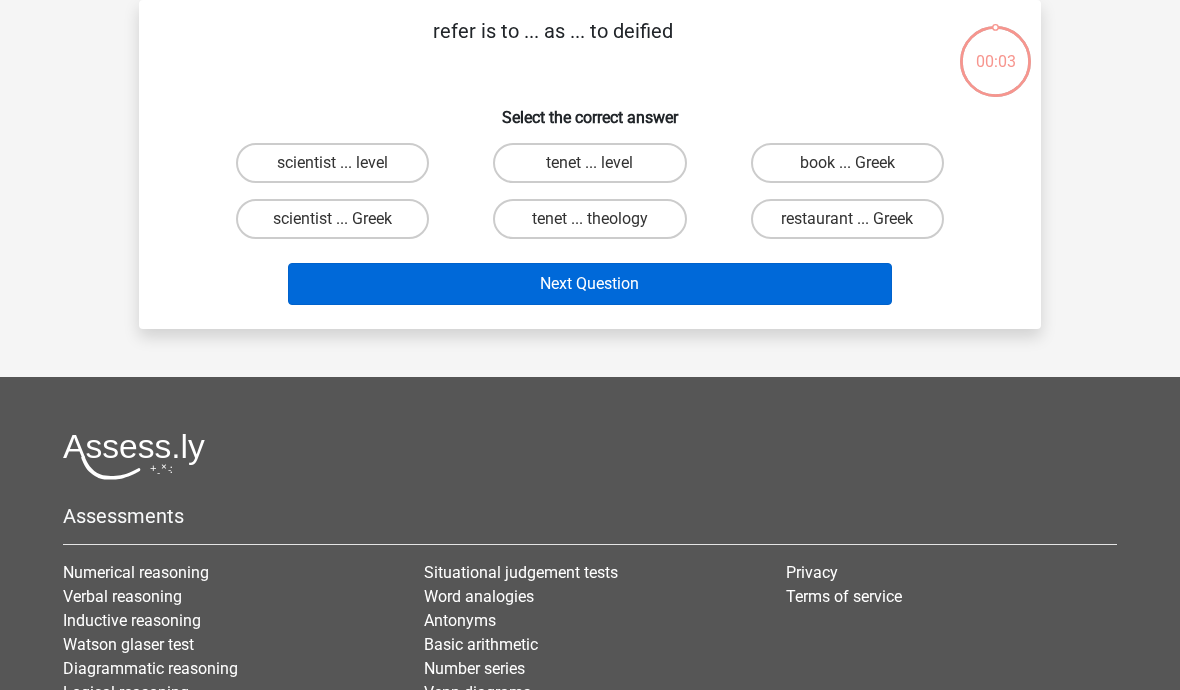 click on "Next Question" at bounding box center [590, 284] 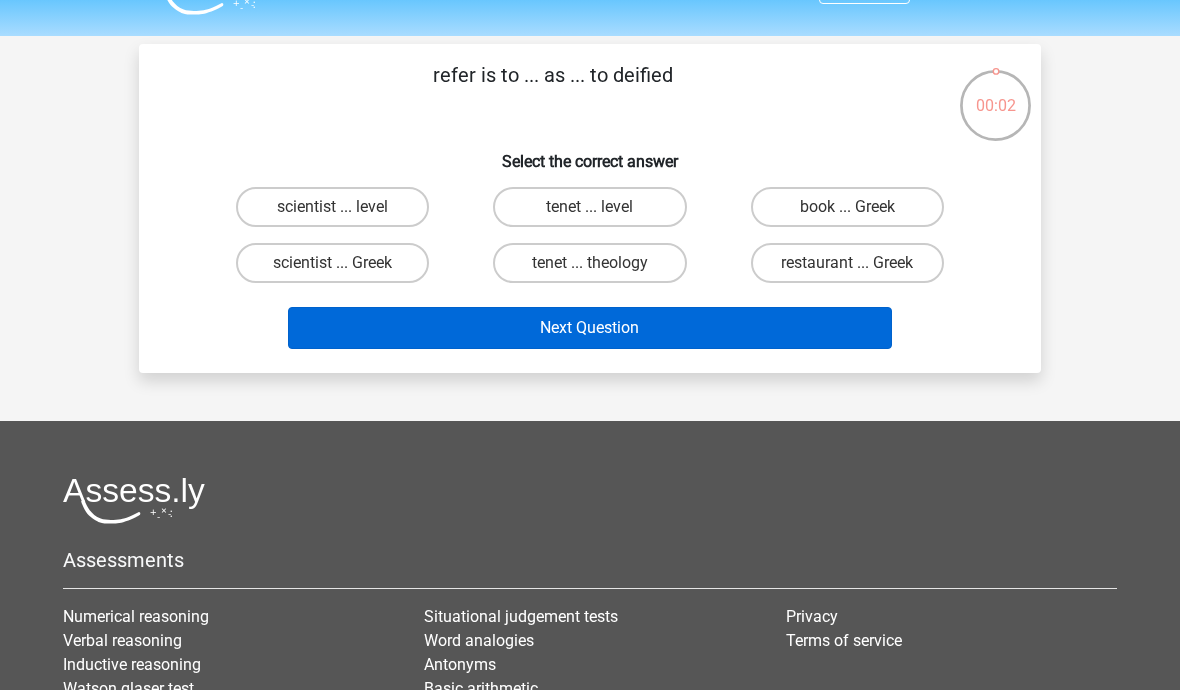 scroll, scrollTop: 45, scrollLeft: 0, axis: vertical 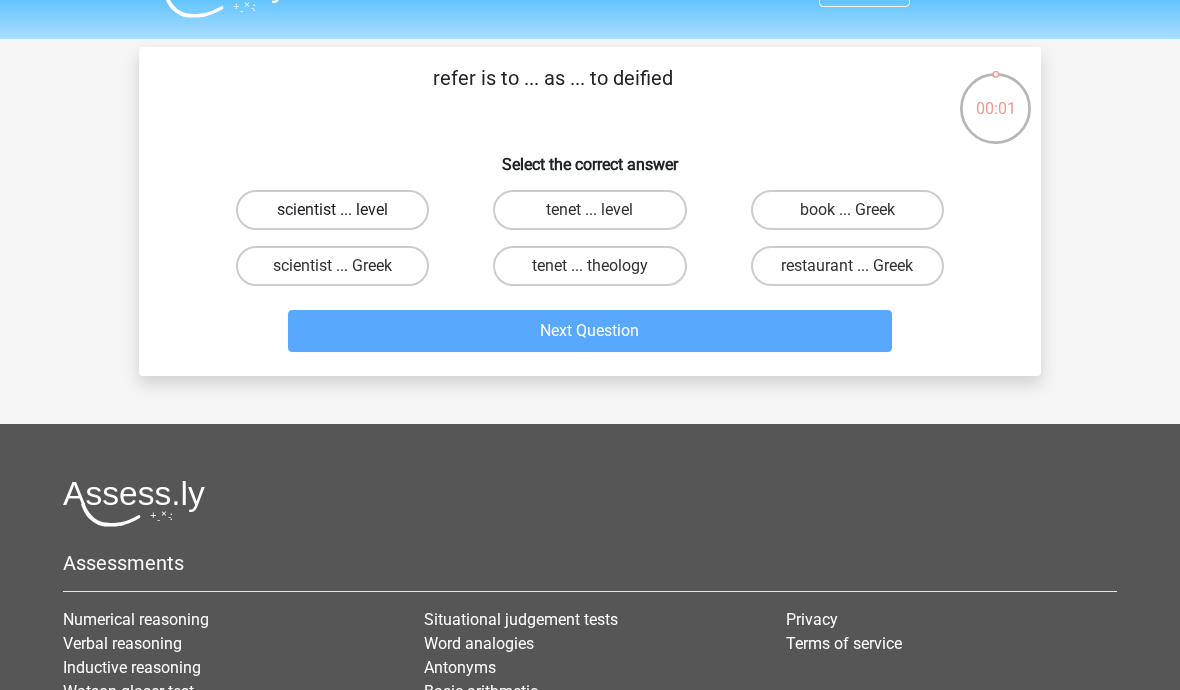 click on "scientist ... level" at bounding box center [332, 210] 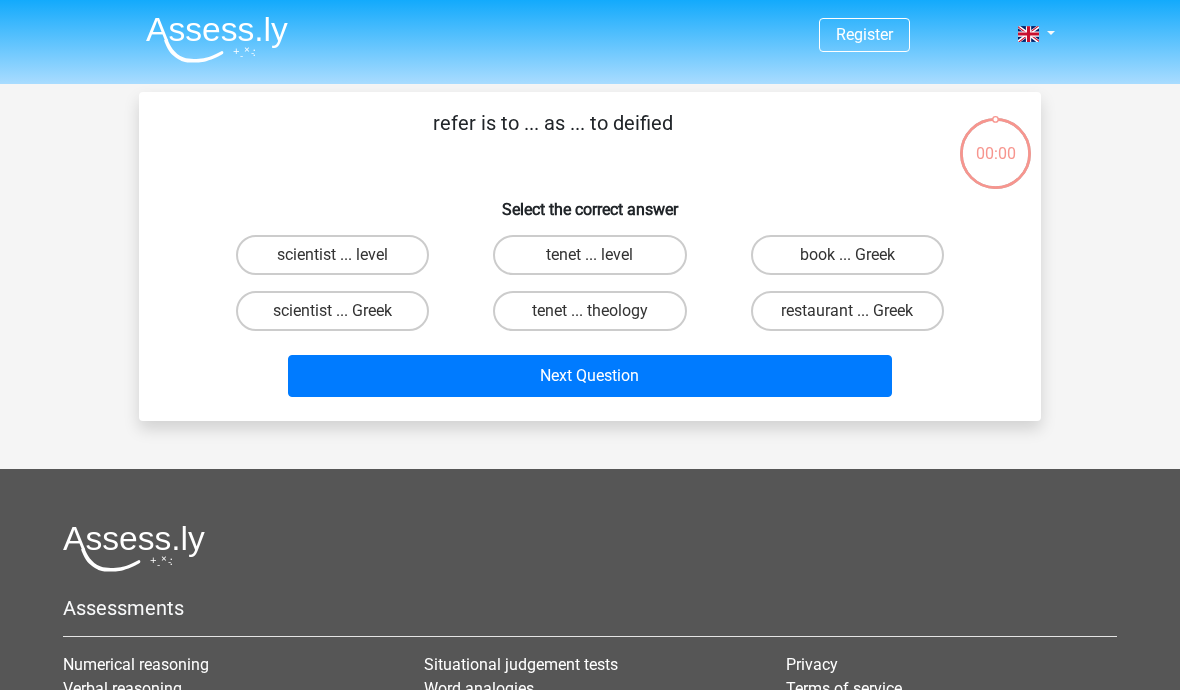 scroll, scrollTop: 45, scrollLeft: 0, axis: vertical 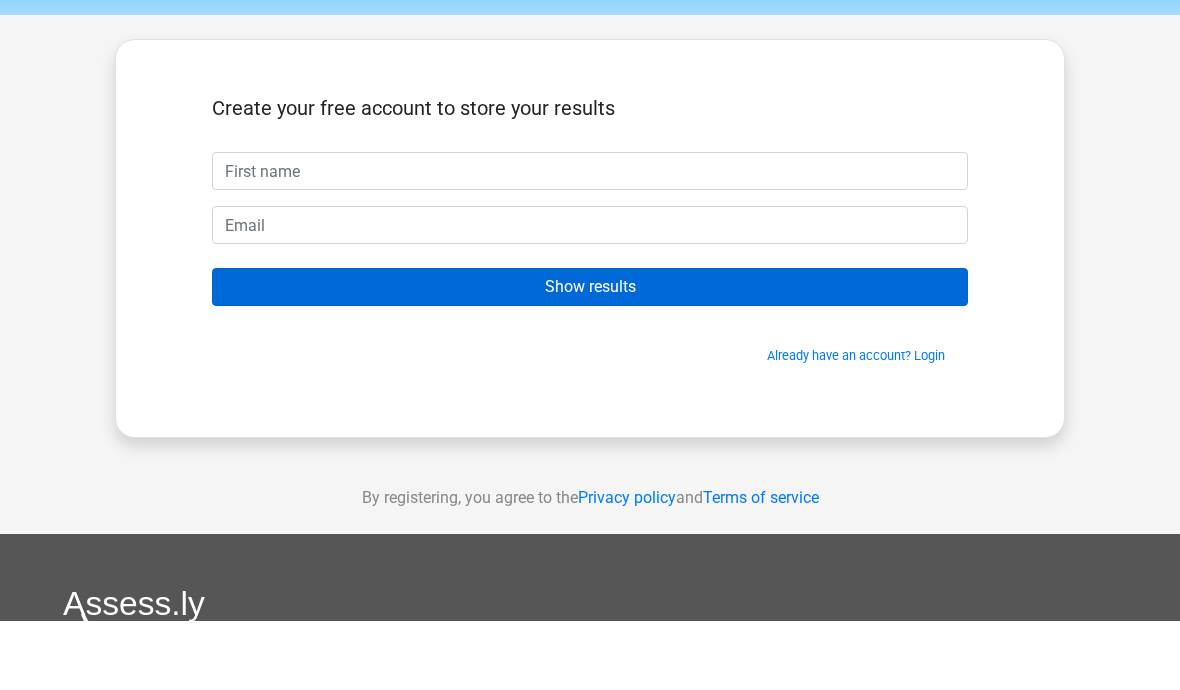 click on "Show results" at bounding box center (590, 356) 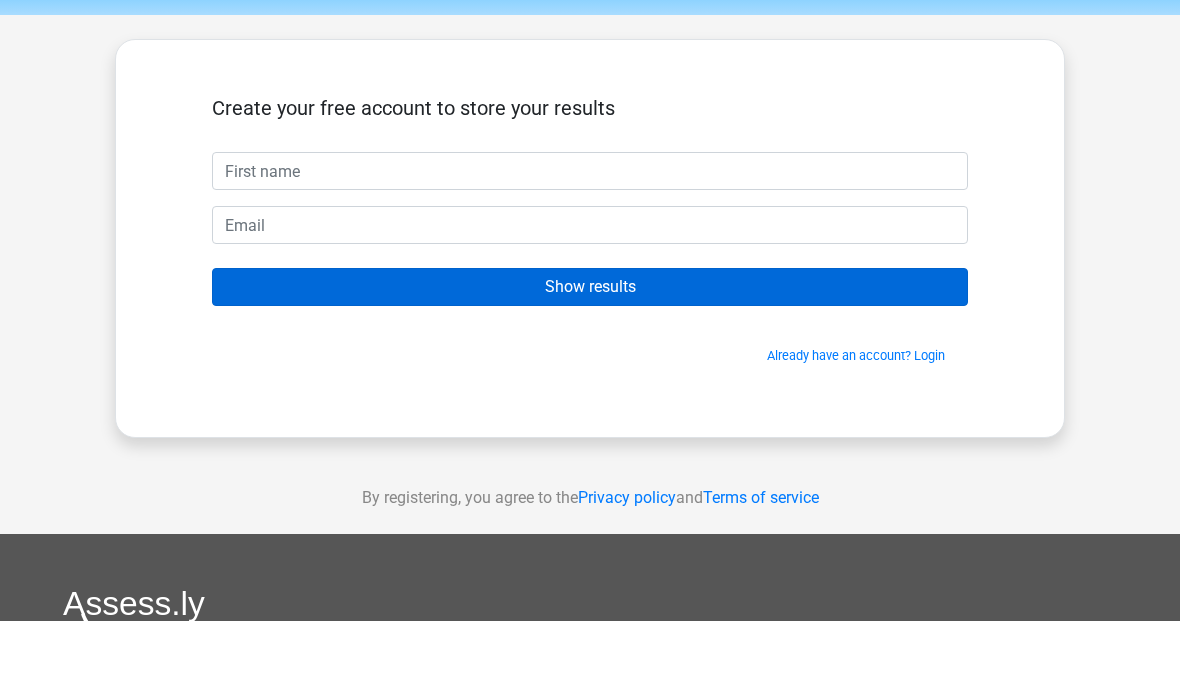 click on "Show results" at bounding box center (590, 356) 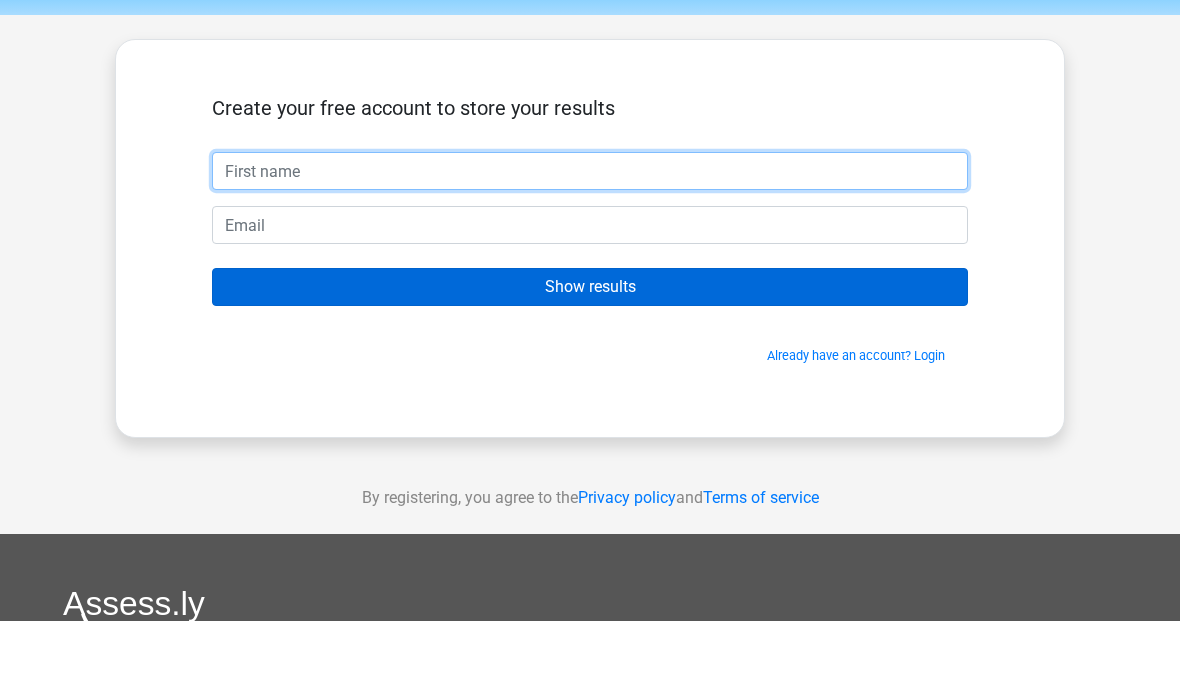 scroll, scrollTop: 0, scrollLeft: 0, axis: both 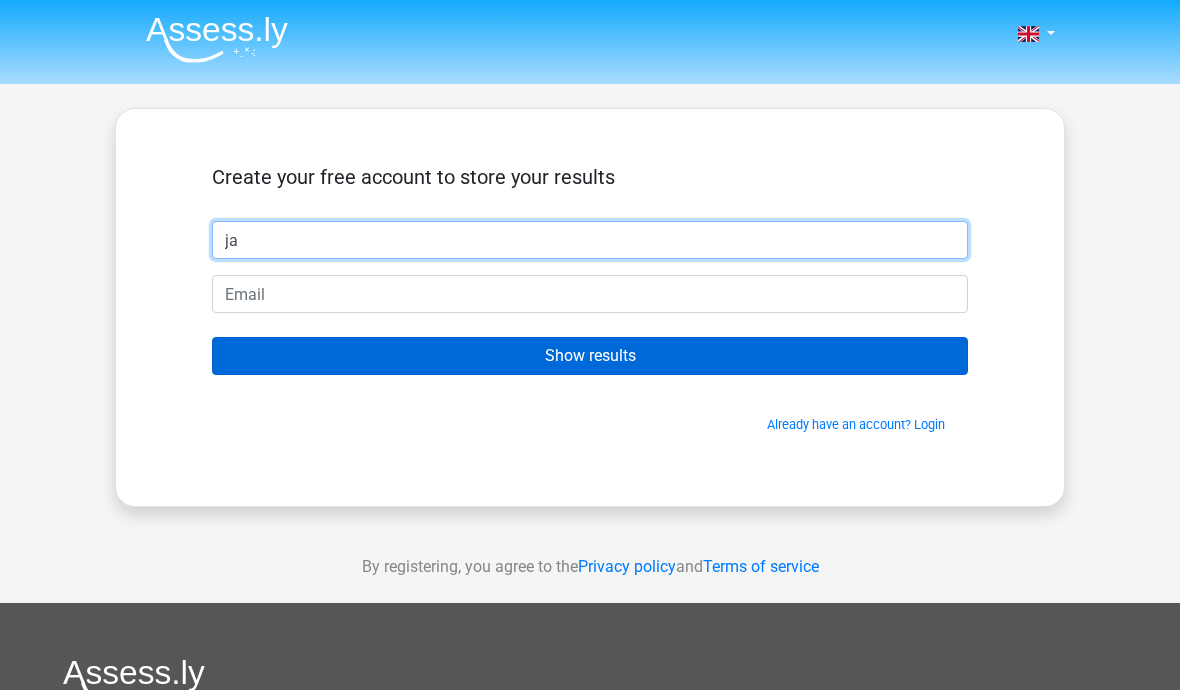 type on "j" 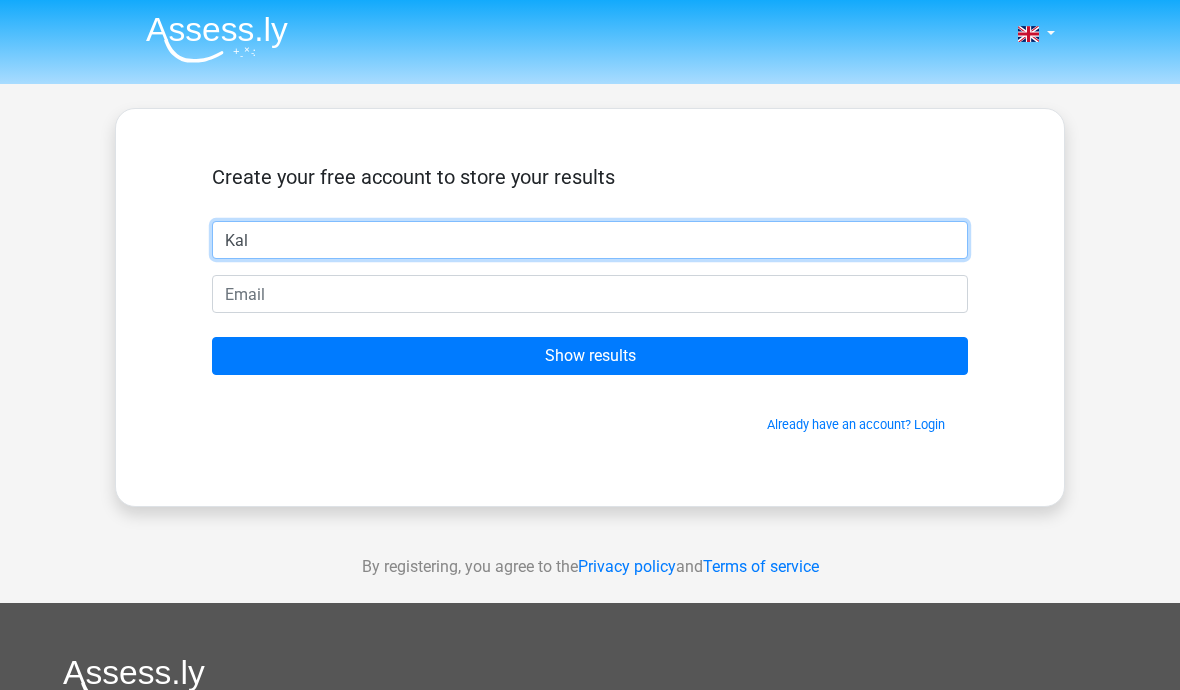 type on "Kal" 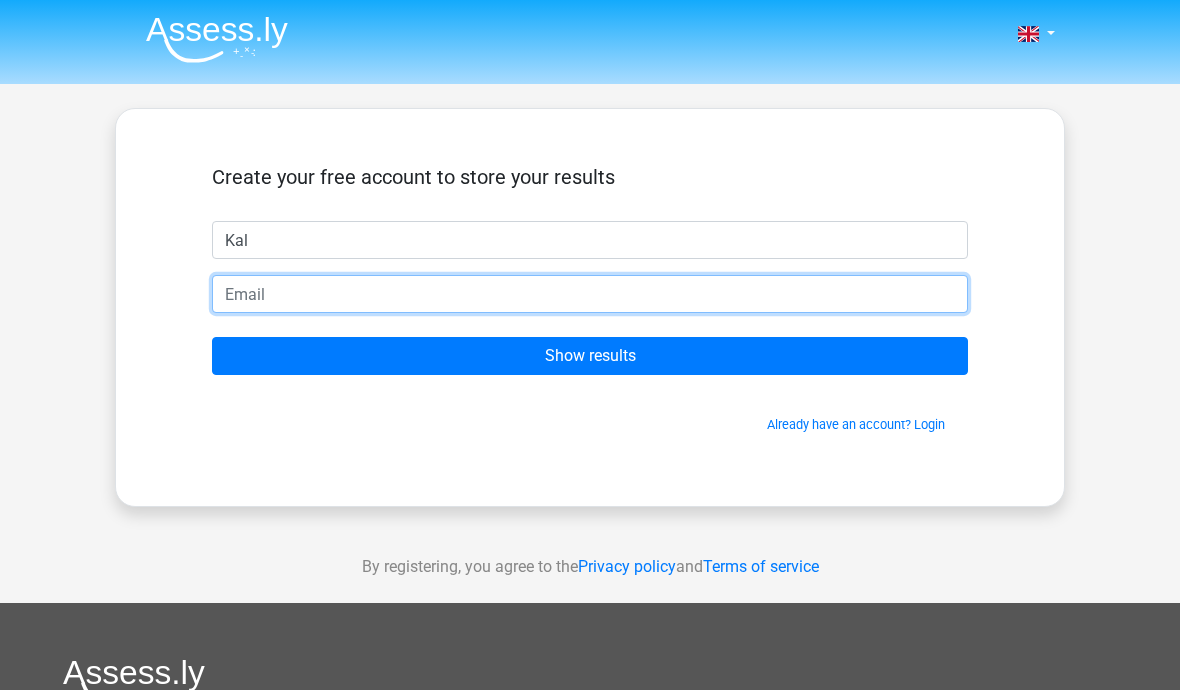 click at bounding box center [590, 294] 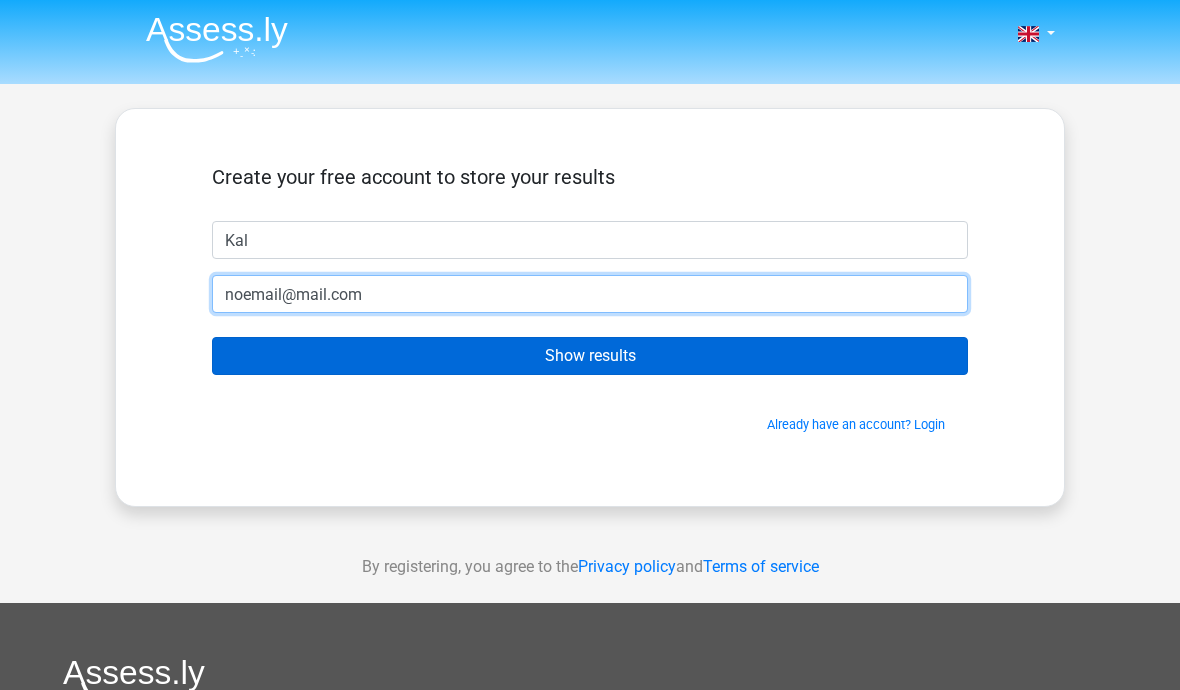 type on "noemail@mail.com" 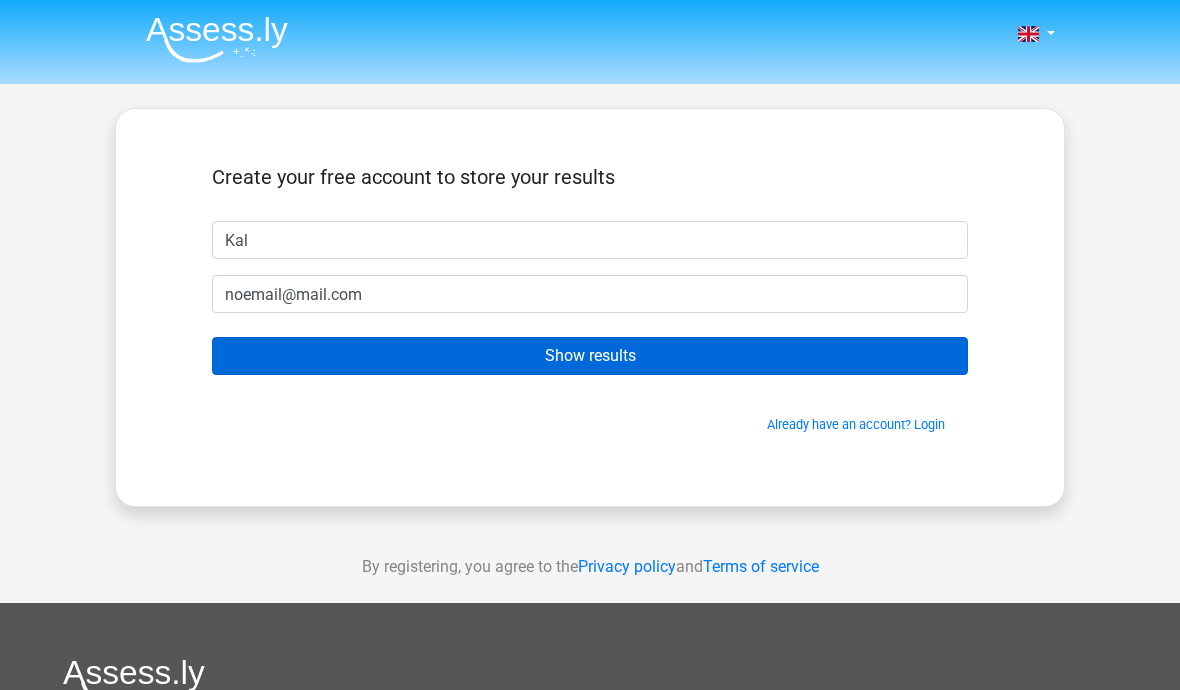 click on "Show results" at bounding box center [590, 356] 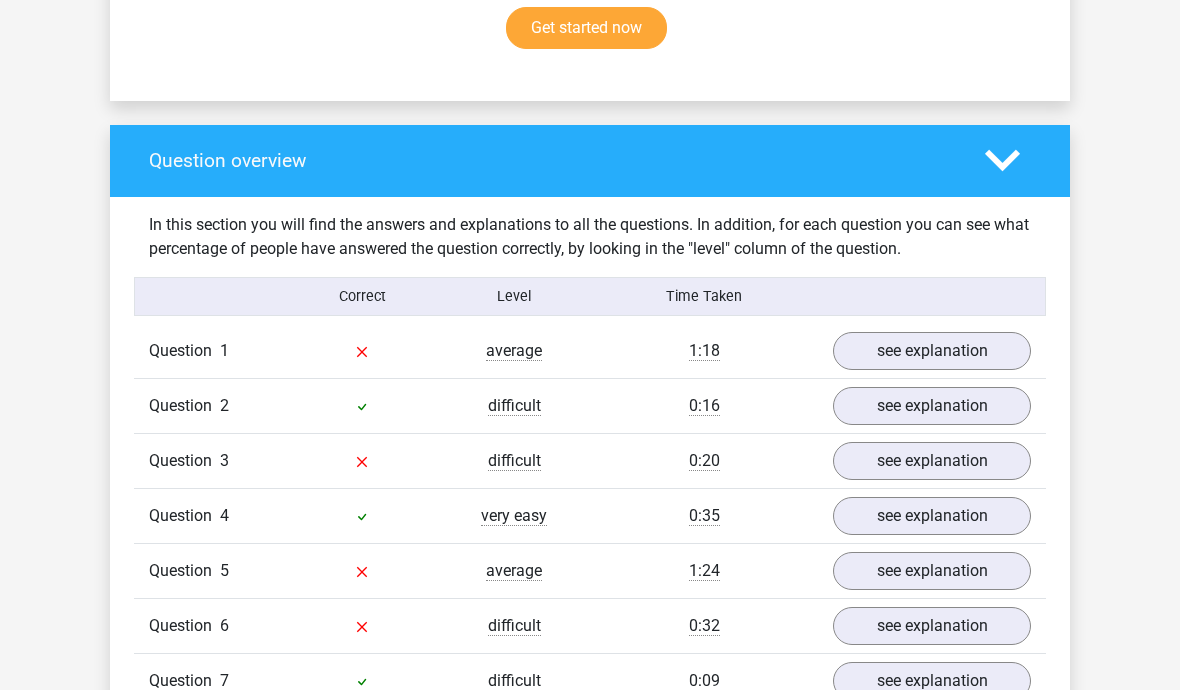 scroll, scrollTop: 1333, scrollLeft: 0, axis: vertical 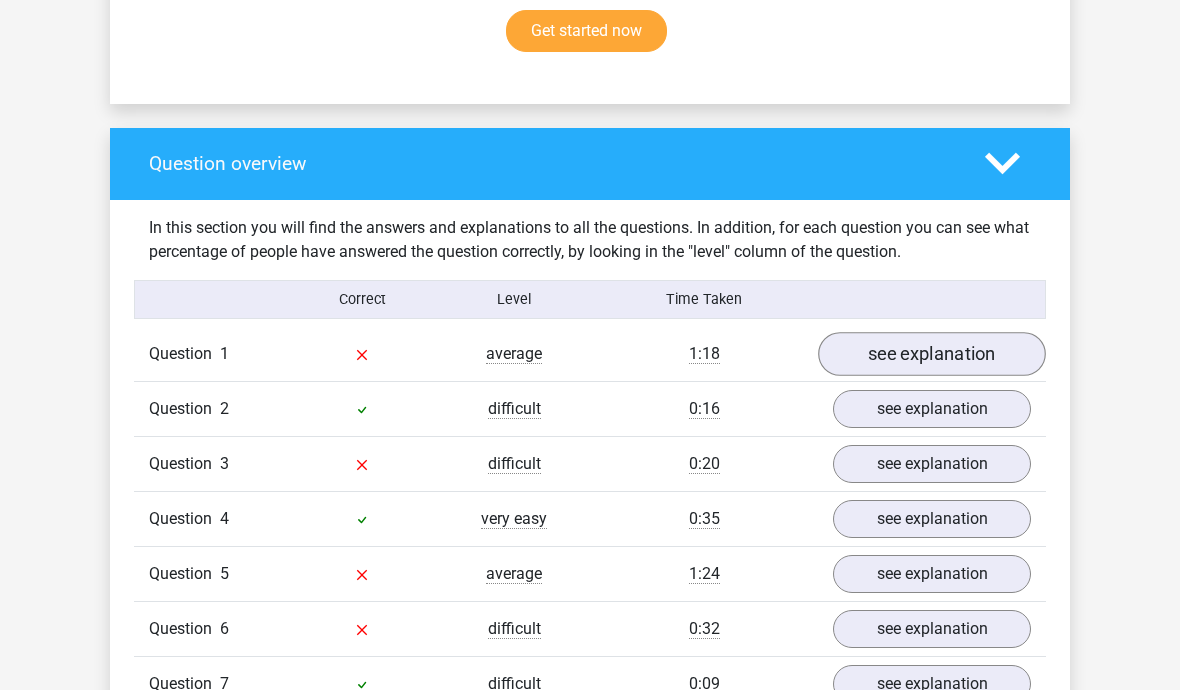 click on "see explanation" at bounding box center [932, 354] 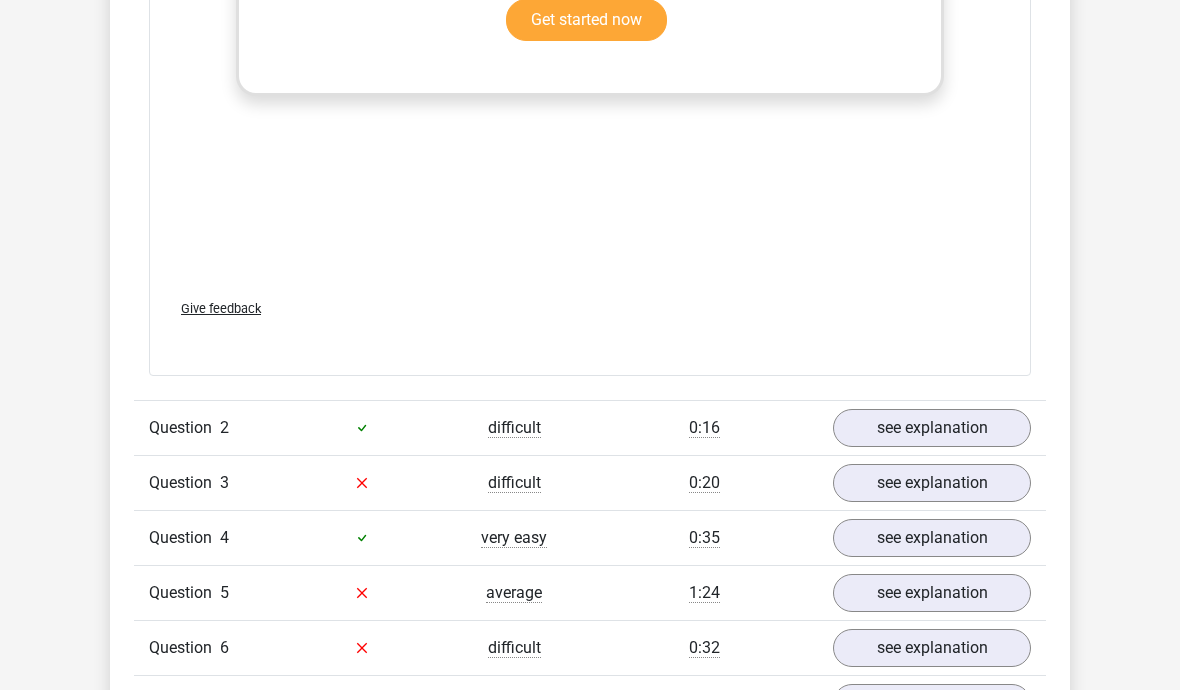 scroll, scrollTop: 2332, scrollLeft: 0, axis: vertical 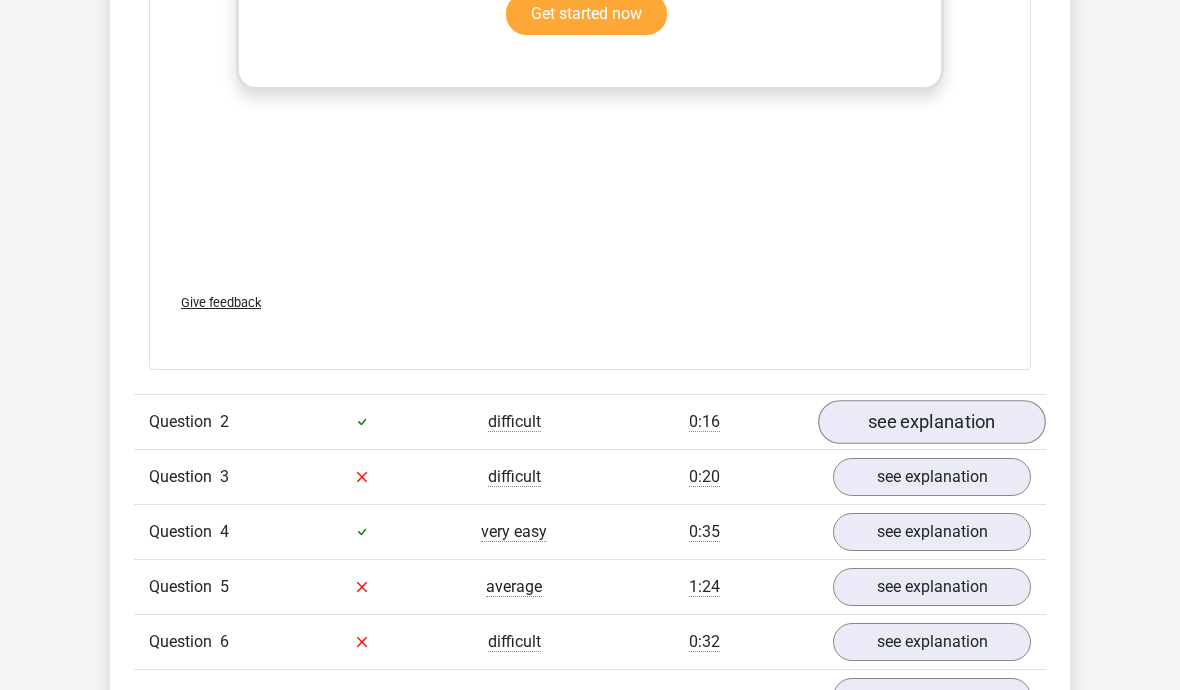 click on "see explanation" at bounding box center (932, 423) 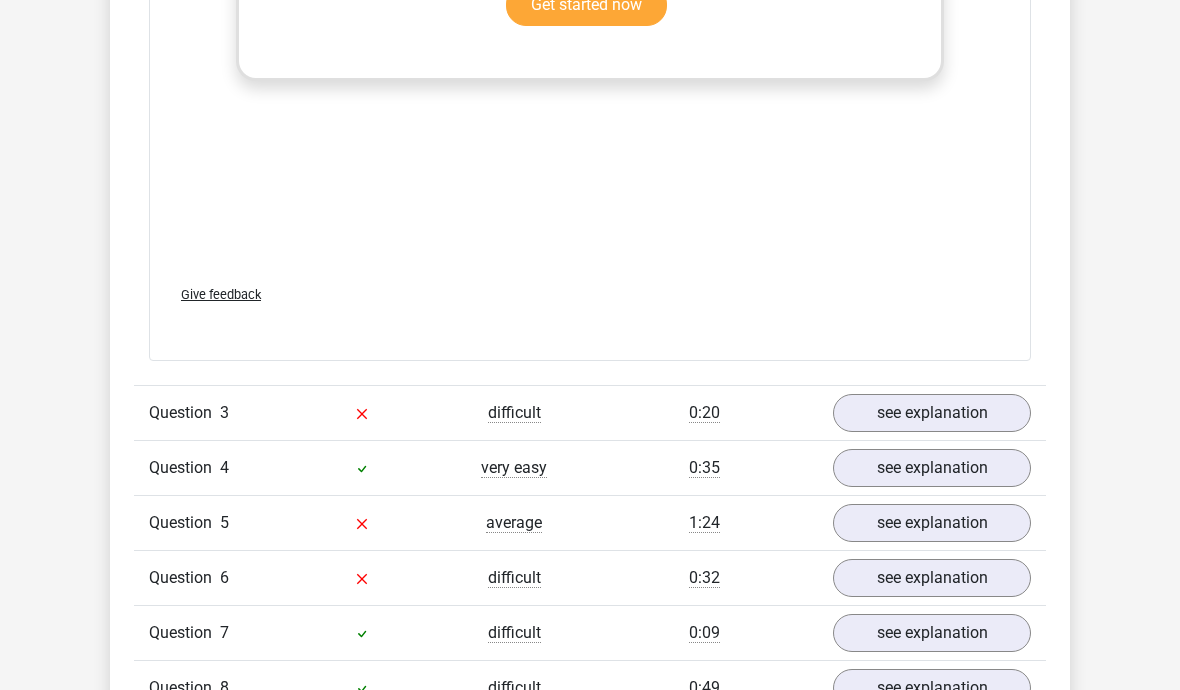 scroll, scrollTop: 3435, scrollLeft: 0, axis: vertical 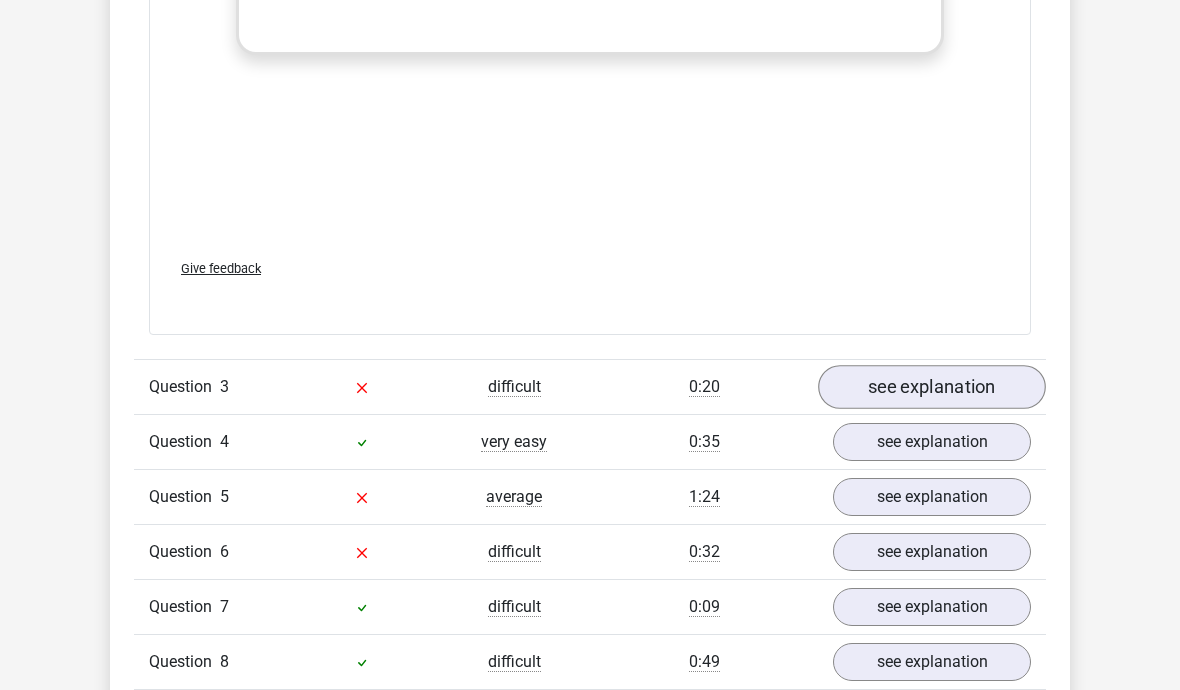 click on "see explanation" at bounding box center [932, 387] 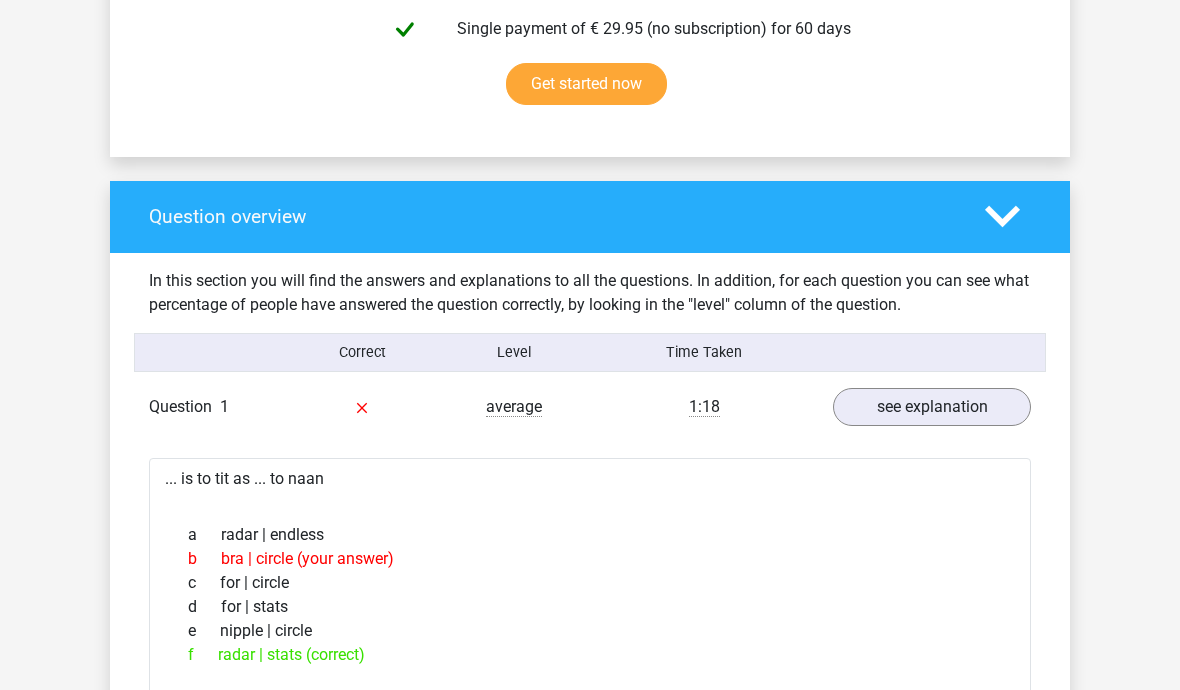 scroll, scrollTop: 1216, scrollLeft: 0, axis: vertical 